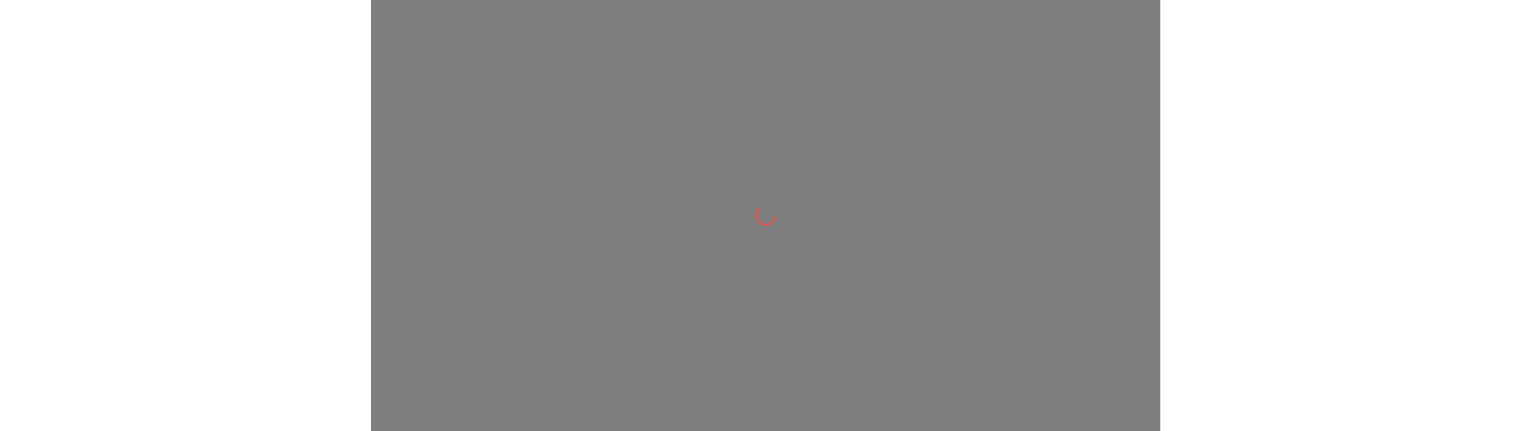 scroll, scrollTop: 0, scrollLeft: 0, axis: both 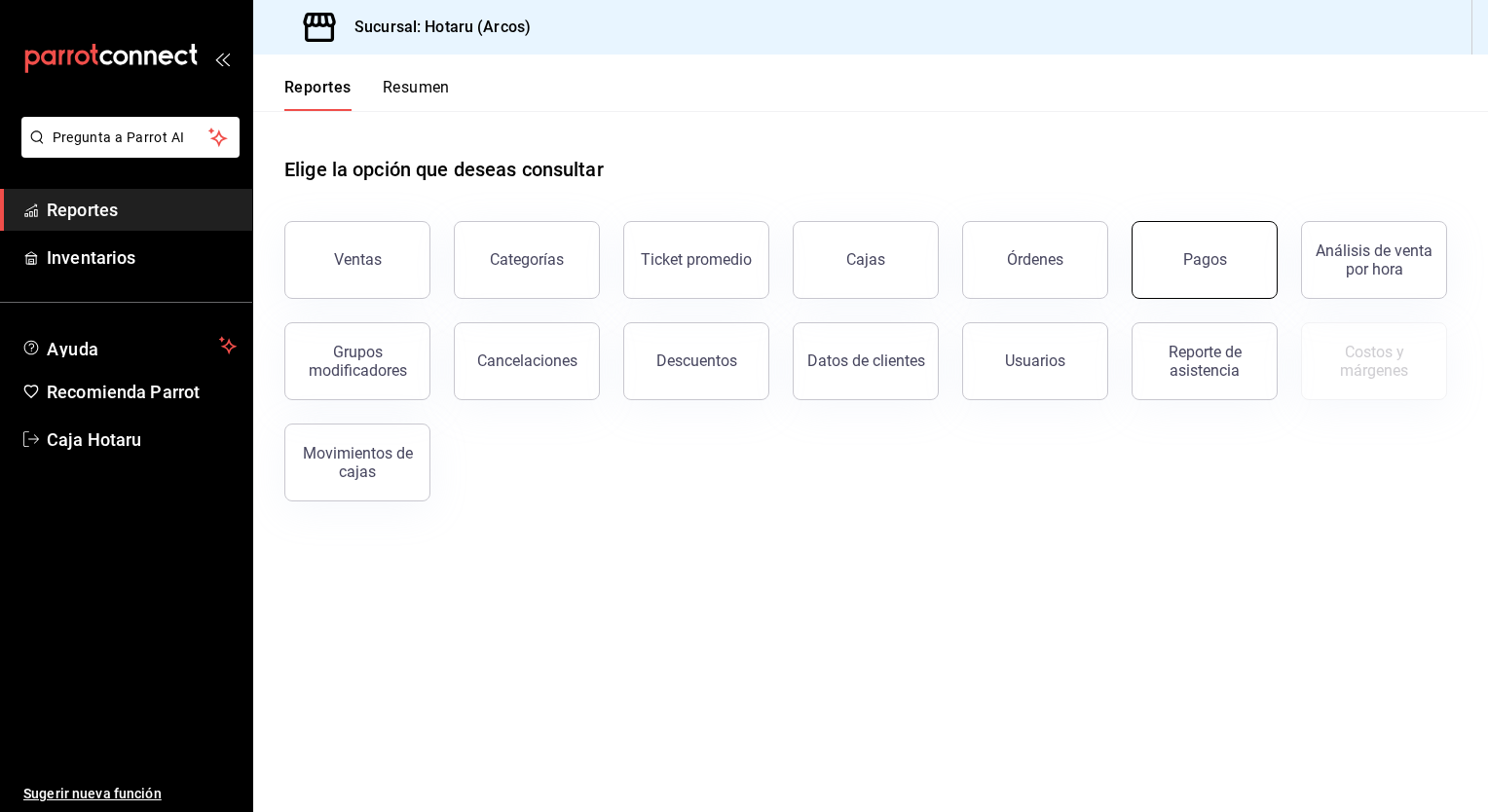 click on "Pagos" at bounding box center (1205, 260) 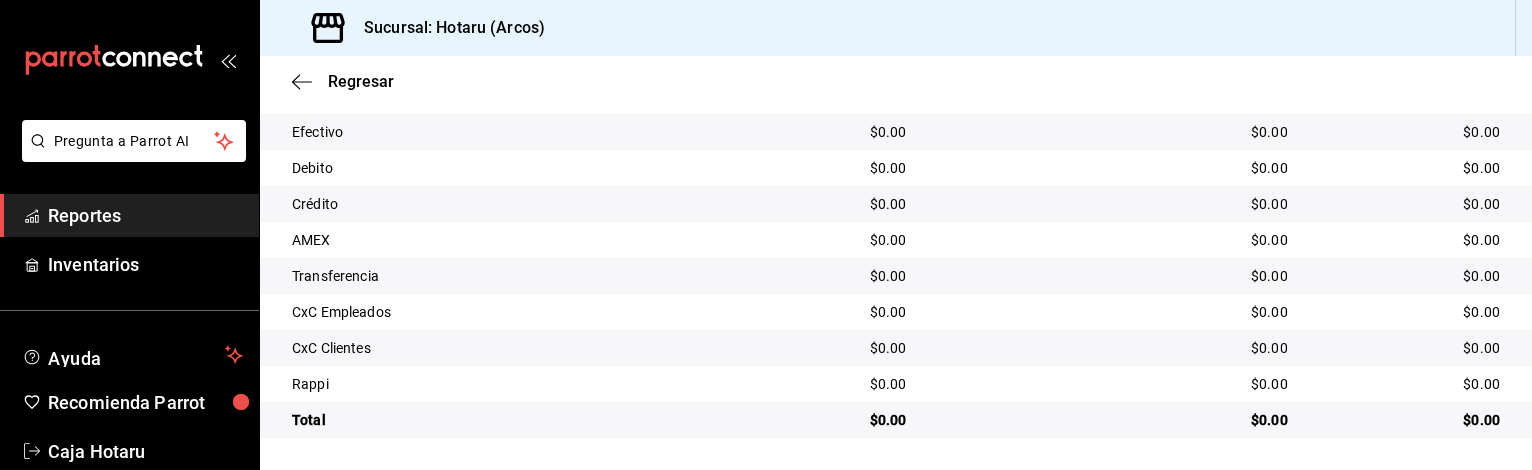 scroll, scrollTop: 0, scrollLeft: 0, axis: both 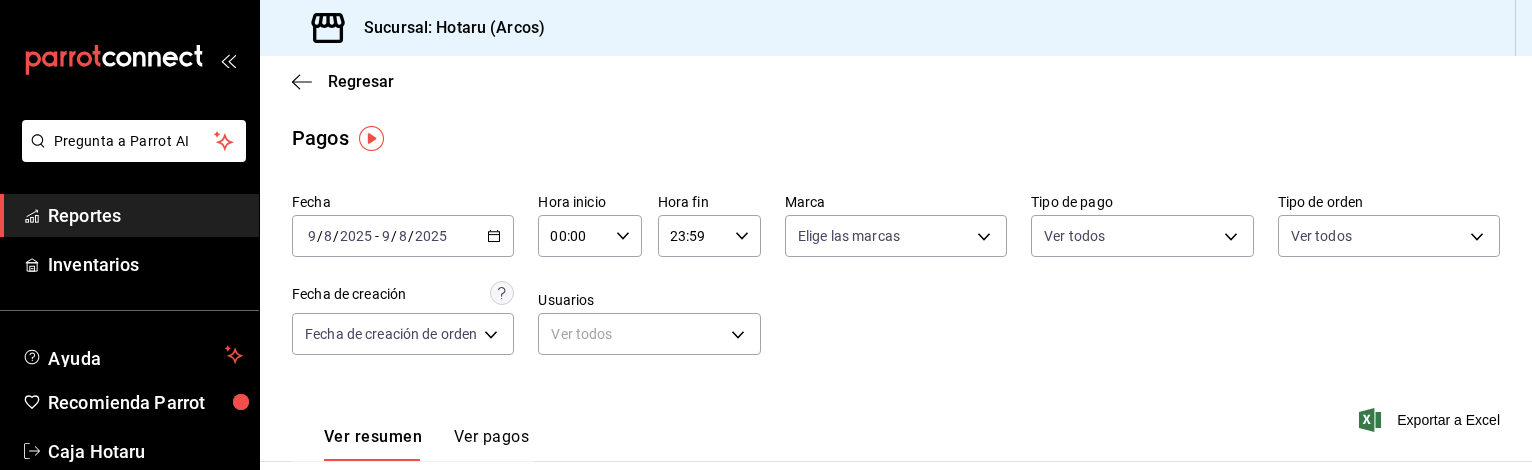 click on "2025-08-09 9 / 8 / 2025 - 2025-08-09 9 / 8 / 2025" at bounding box center [403, 236] 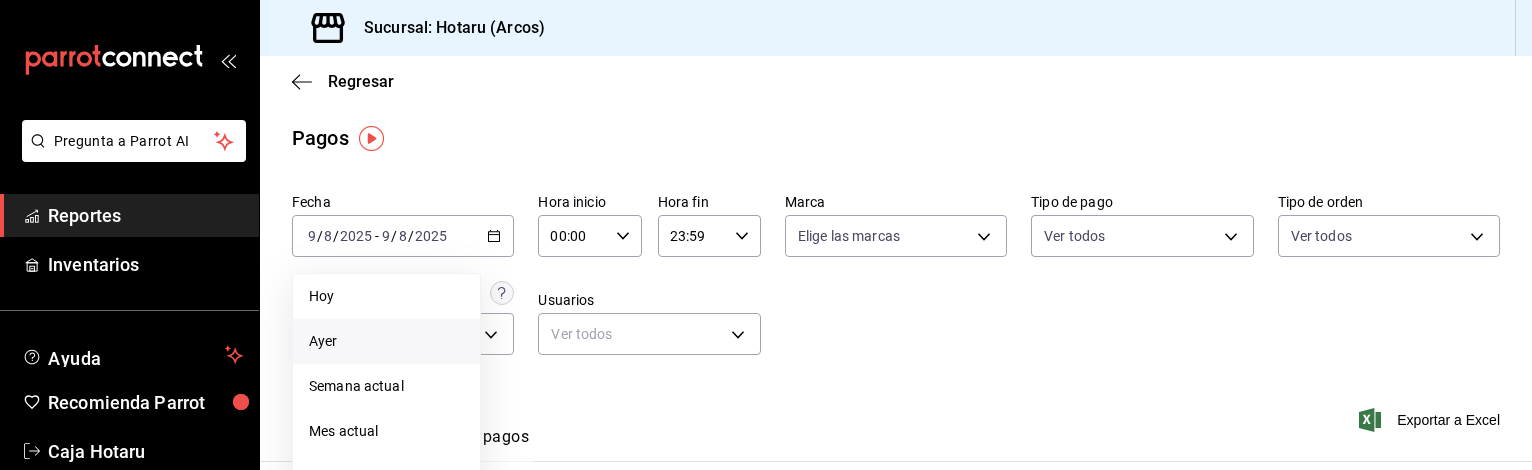 click on "Ayer" at bounding box center [386, 341] 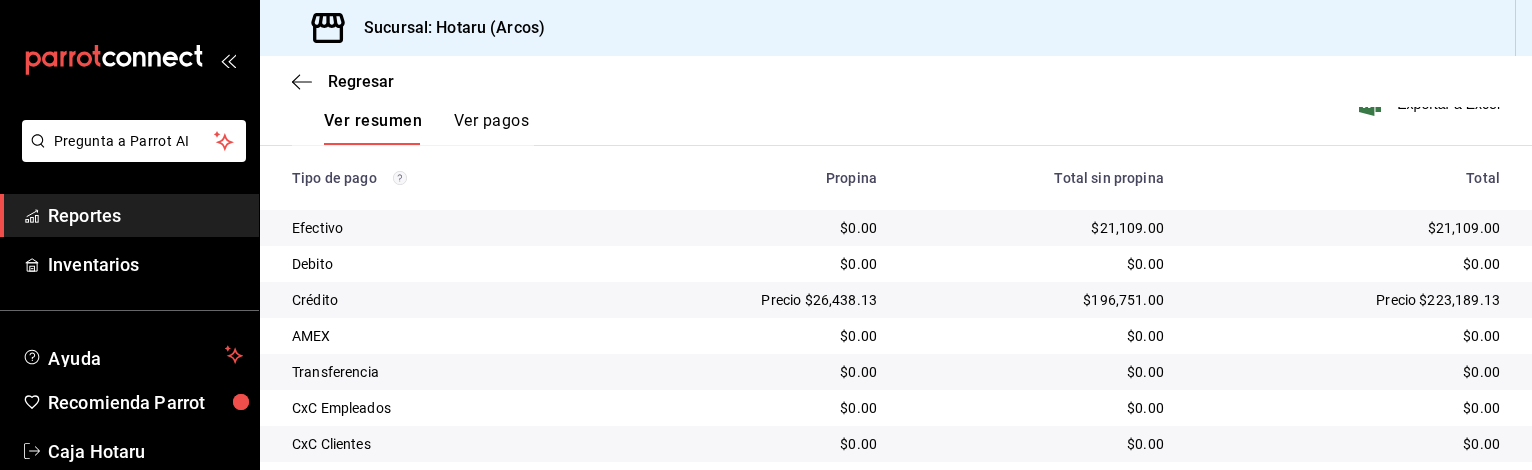 scroll, scrollTop: 0, scrollLeft: 0, axis: both 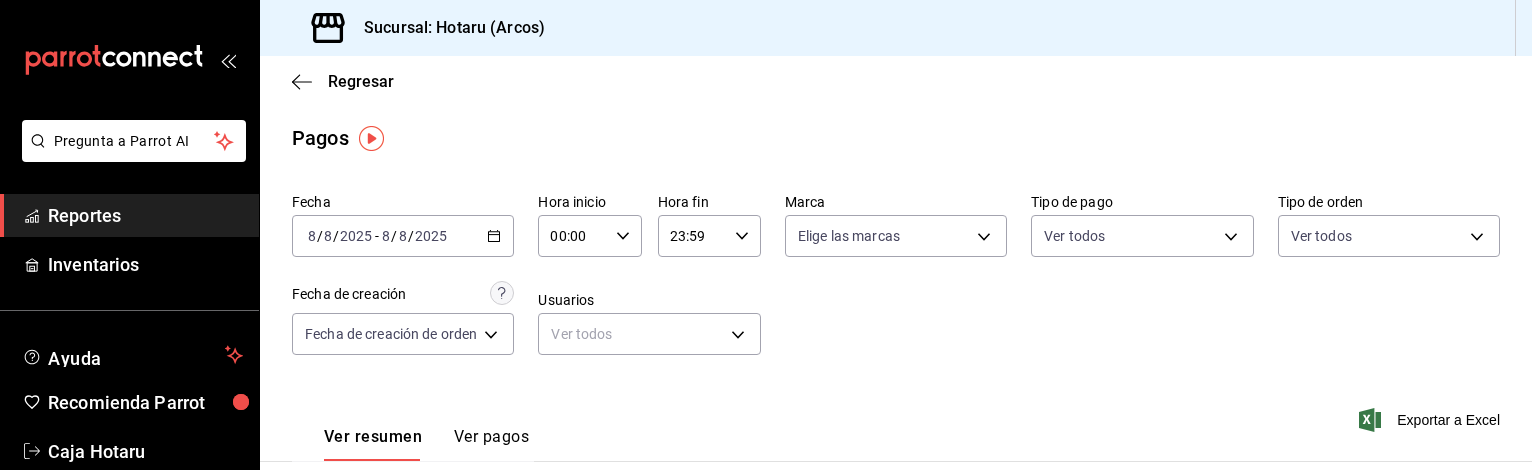 click on "Reportes" at bounding box center (129, 215) 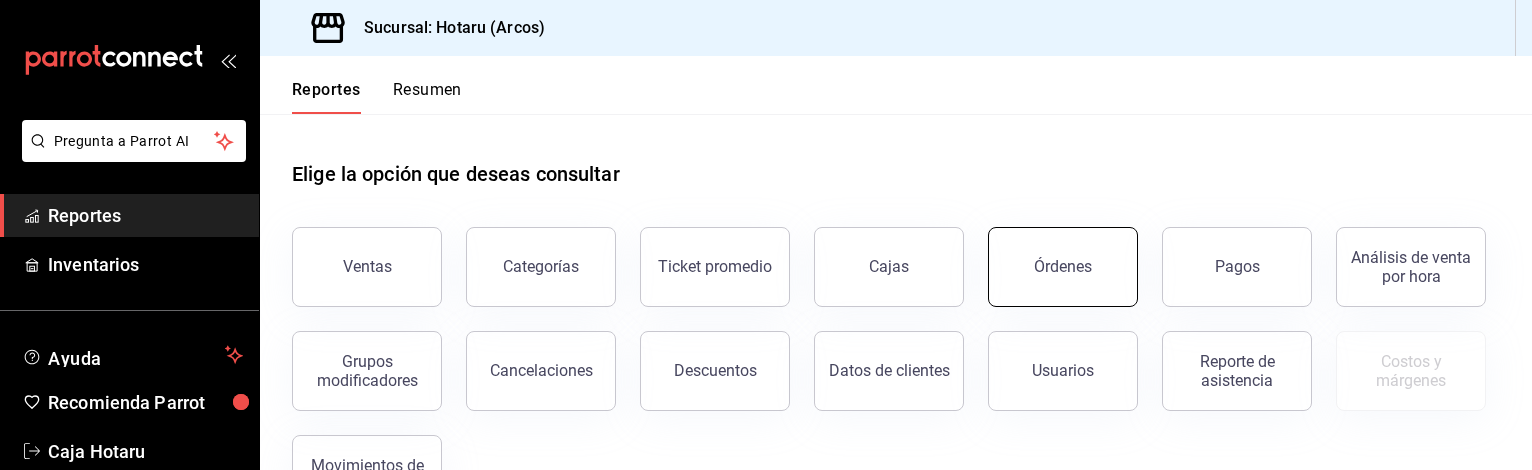 click on "Órdenes" at bounding box center (1063, 267) 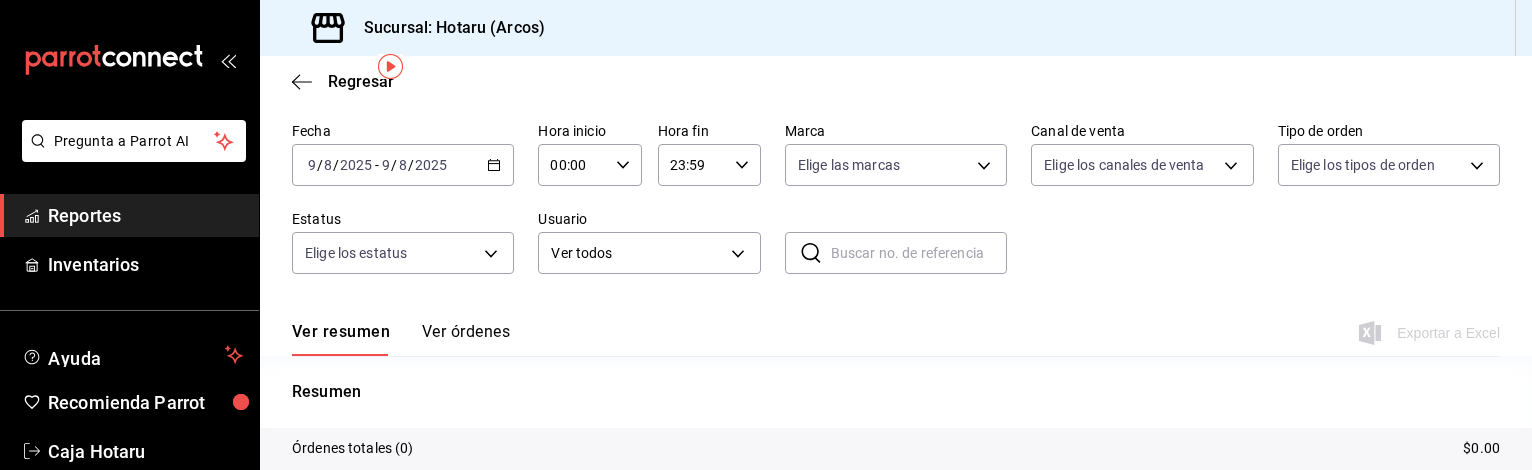 scroll, scrollTop: 70, scrollLeft: 0, axis: vertical 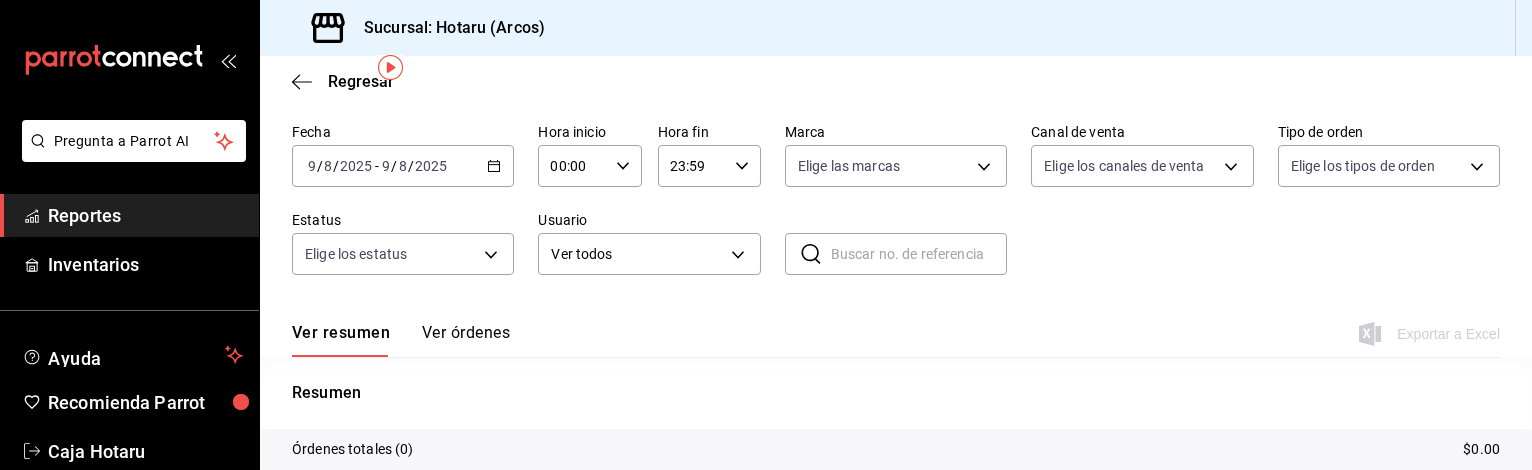 click on "Reportes" at bounding box center [145, 215] 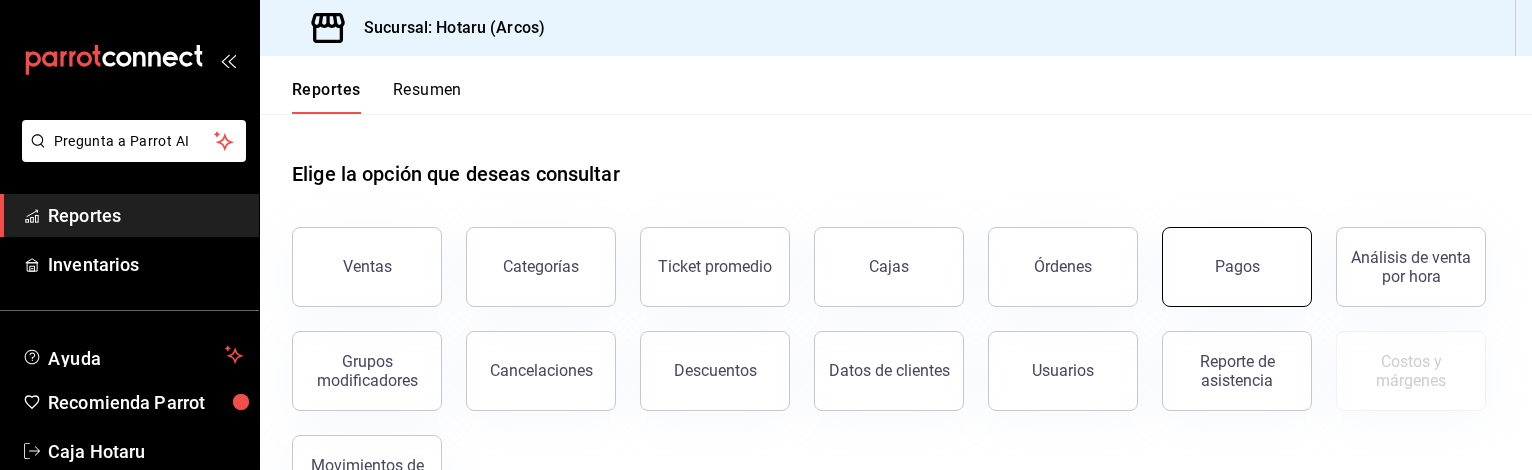 click on "Pagos" at bounding box center [1237, 267] 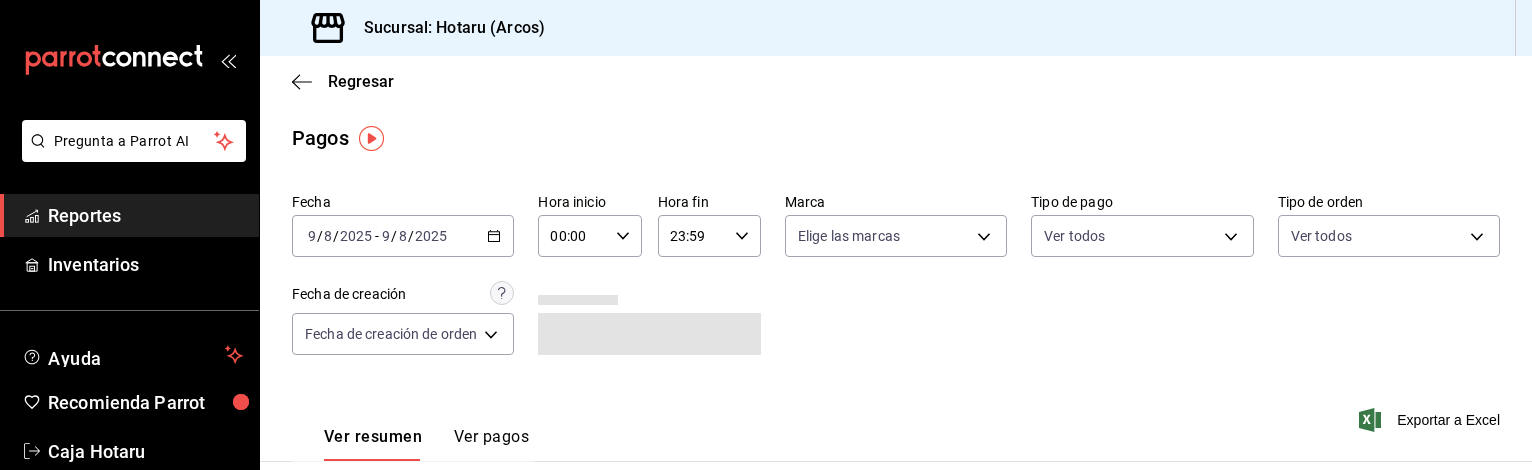 click on "Fecha 2025-08-09 9 / 8 / 2025 - 2025-08-09 9 / 8 / 2025 Hora inicio 00:00 Hora inicio Hora fin 23:59 Hora fin Marca Elige las marcas Tipo de pago Ver todos Tipo de orden Ver todos Fecha de creación   Fecha de creación de orden ORDER" at bounding box center (896, 282) 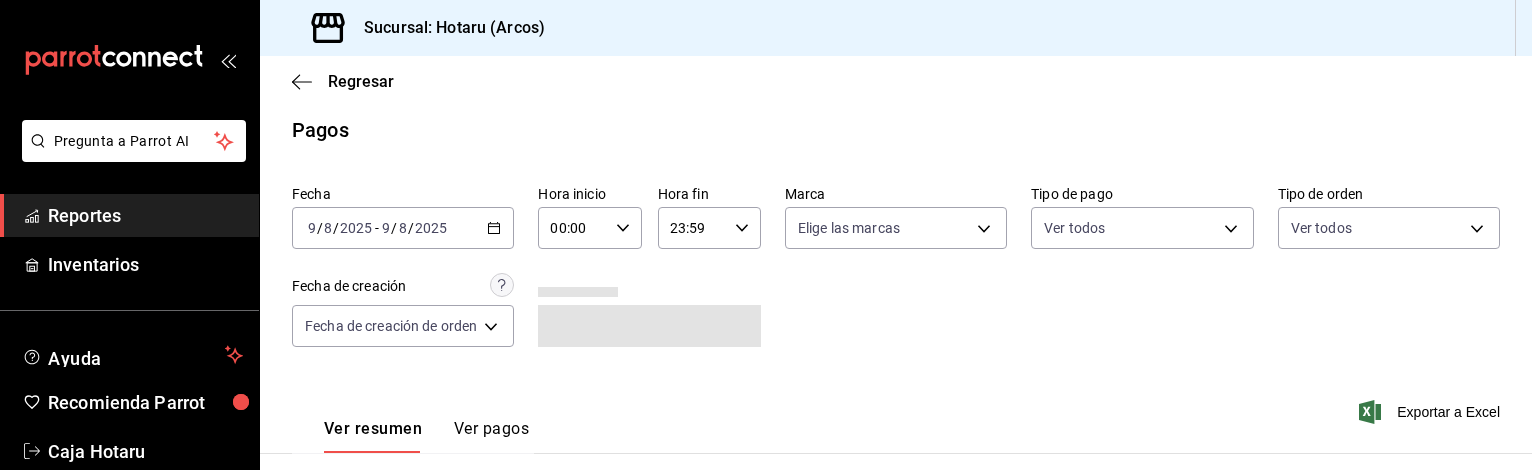 scroll, scrollTop: 0, scrollLeft: 0, axis: both 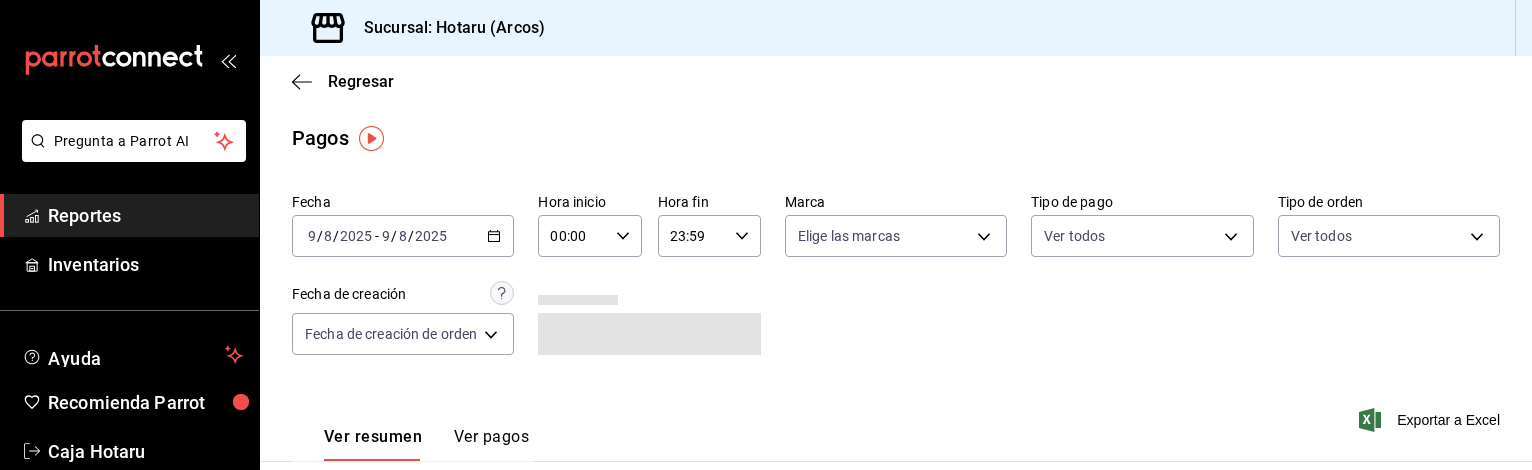 click on "2025-08-09 9 / 8 / 2025 - 2025-08-09 9 / 8 / 2025" at bounding box center (403, 236) 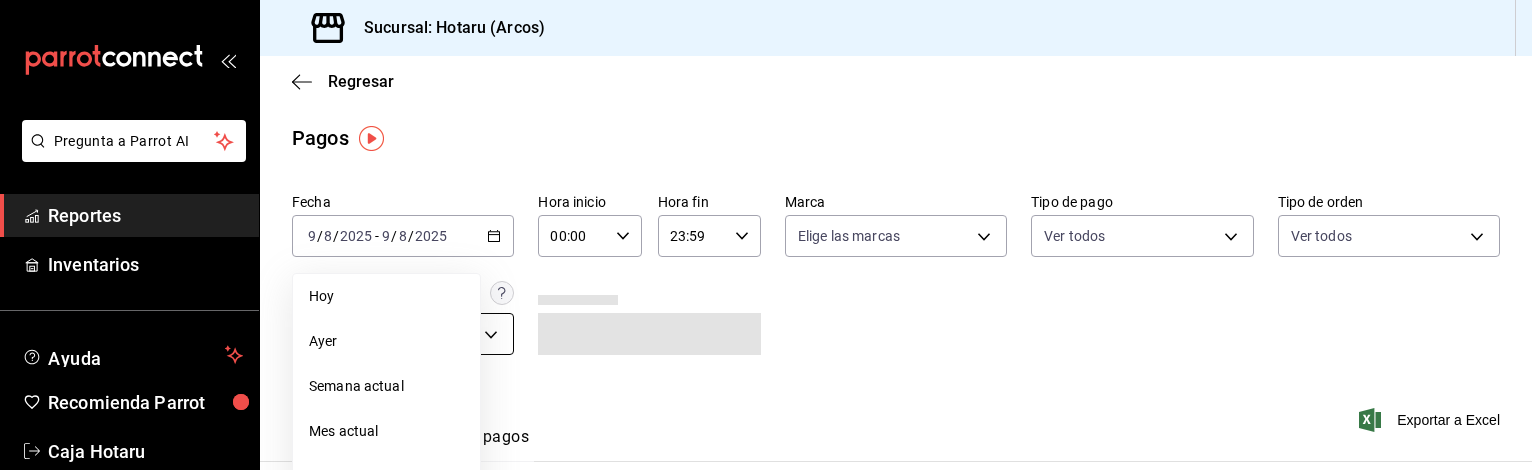 drag, startPoint x: 400, startPoint y: 336, endPoint x: 355, endPoint y: 333, distance: 45.099888 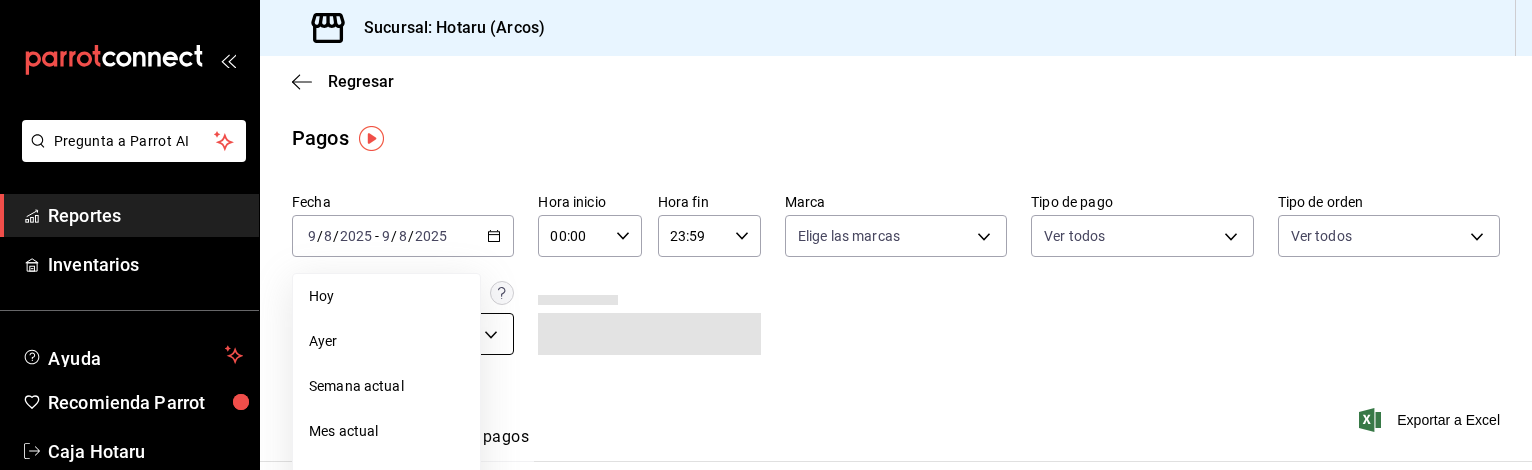 click on "Ayer" at bounding box center [386, 341] 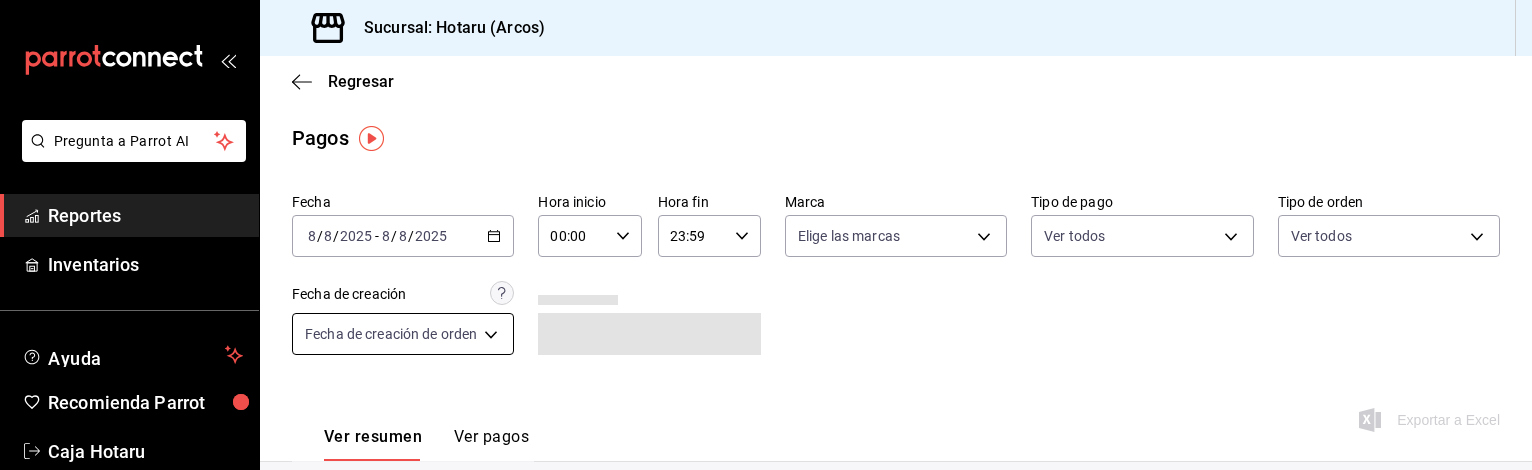 click on "Pregunta a Parrot AI Reportes   Inventarios   Ayuda Recomienda Parrot   Caja Hotaru   Sugerir nueva función   Sucursal: Hotaru (Arcos) Regresar Pagos Fecha [DATE] [DATE] - [DATE] [DATE] Hora inicio 00:00 Hora inicio Hora fin 23:59 Hora fin Marca Elige las marcas Tipo de pago Ver todos Tipo de orden Ver todos Fecha de creación   Fecha de creación de orden ORDER Ver resumen Ver pagos Exportar a Excel Pregunta a Parrot AI Reportes   Inventarios   Ayuda Recomienda Parrot   Caja Hotaru   Sugerir nueva función   GANA 1 MES GRATIS EN TU SUSCRIPCIÓN AQUÍ ¿Recuerdas cómo empezó tu restaurante?
Hoy puedes ayudar a un colega a tener el mismo cambio que tú viviste.
Recomienda Parrot directamente desde tu Portal Administrador.
Es fácil y rápido.
🎁 Por cada restaurante que se una, ganas 1 mes gratis. Ver video tutorial Ir a video Visitar centro de ayuda ([PHONE]) [EMAIL] Visitar centro de ayuda ([PHONE]) [EMAIL]" at bounding box center [766, 235] 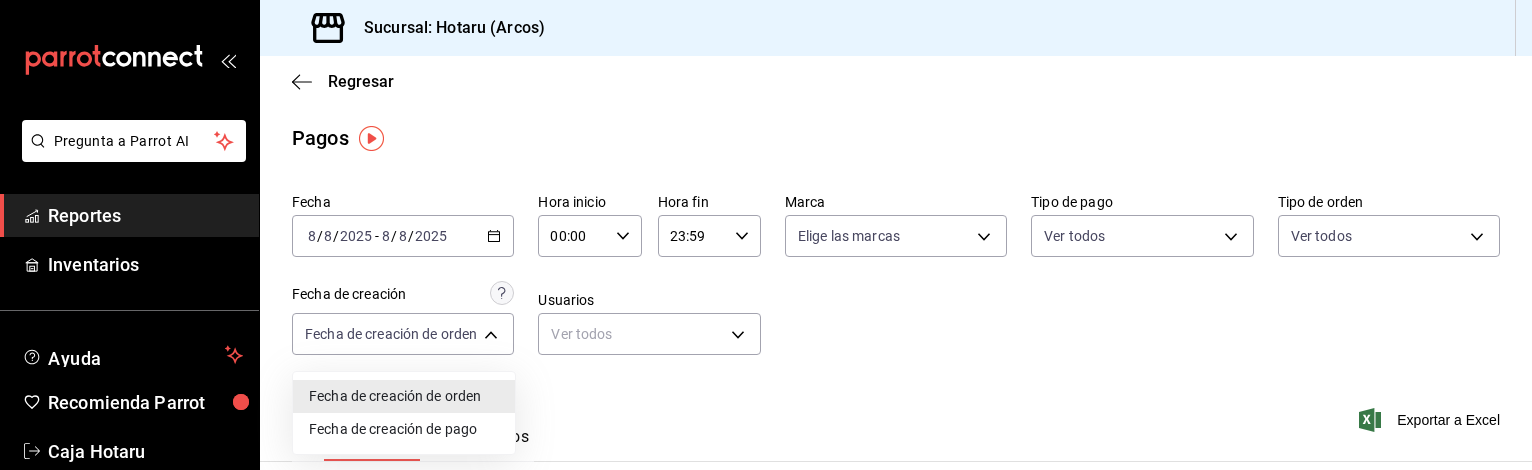 click at bounding box center [766, 235] 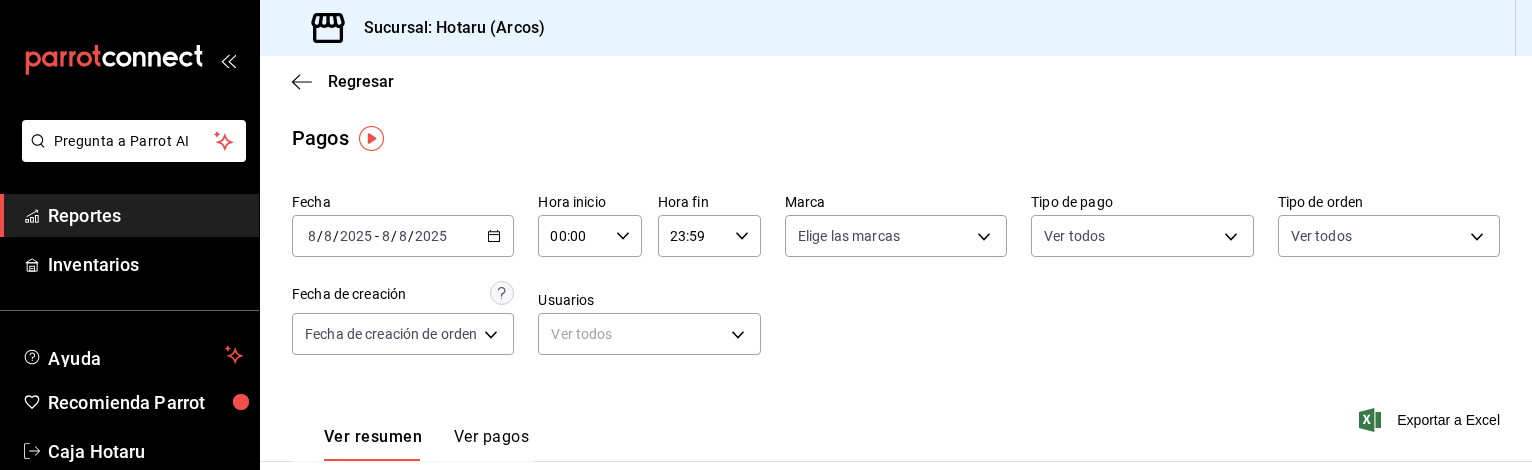 click 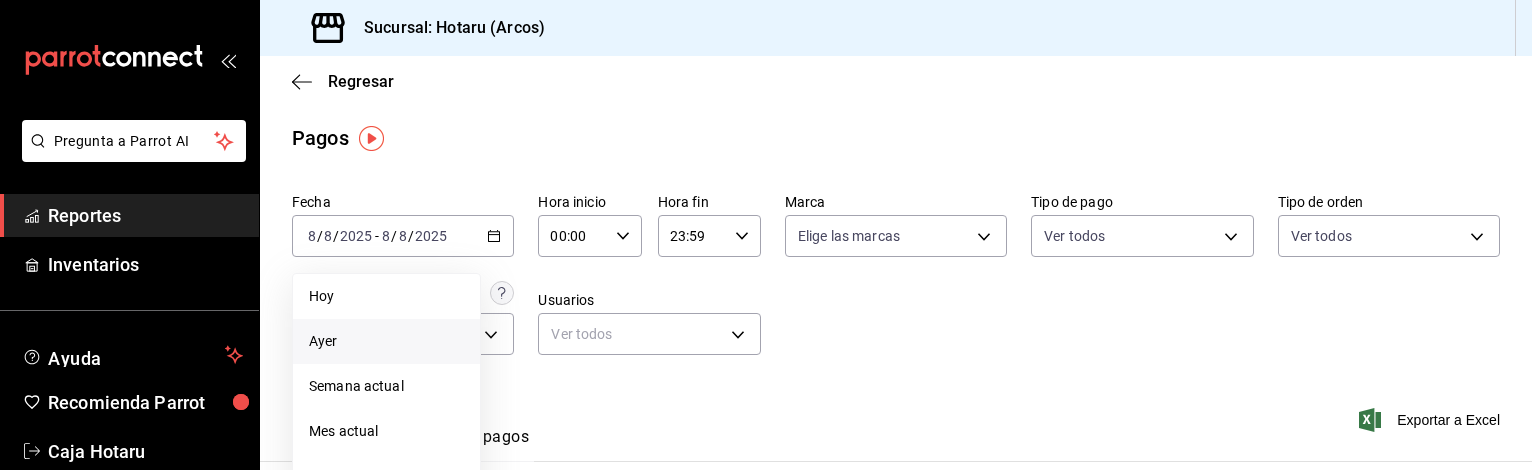 click on "Ayer" at bounding box center [386, 341] 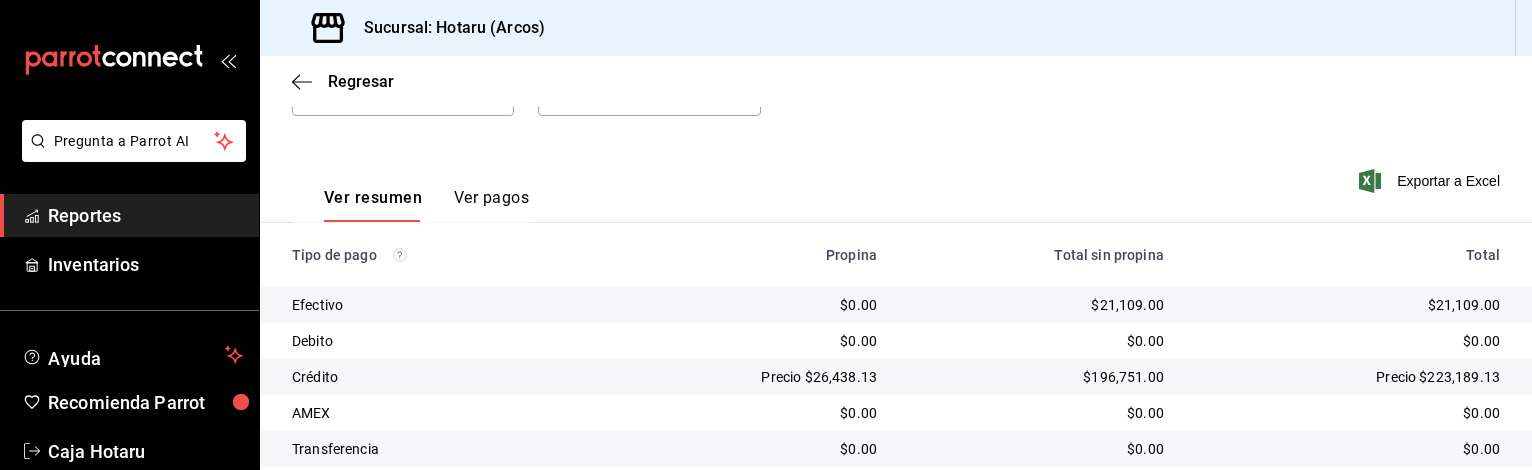 scroll, scrollTop: 0, scrollLeft: 0, axis: both 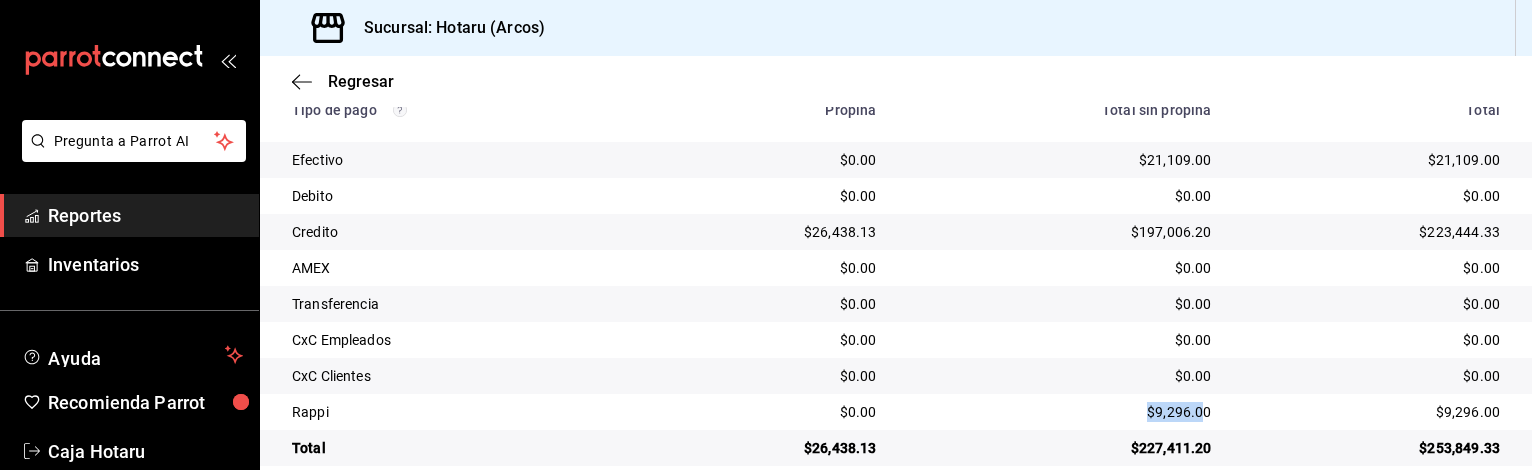drag, startPoint x: 1189, startPoint y: 411, endPoint x: 1136, endPoint y: 415, distance: 53.15073 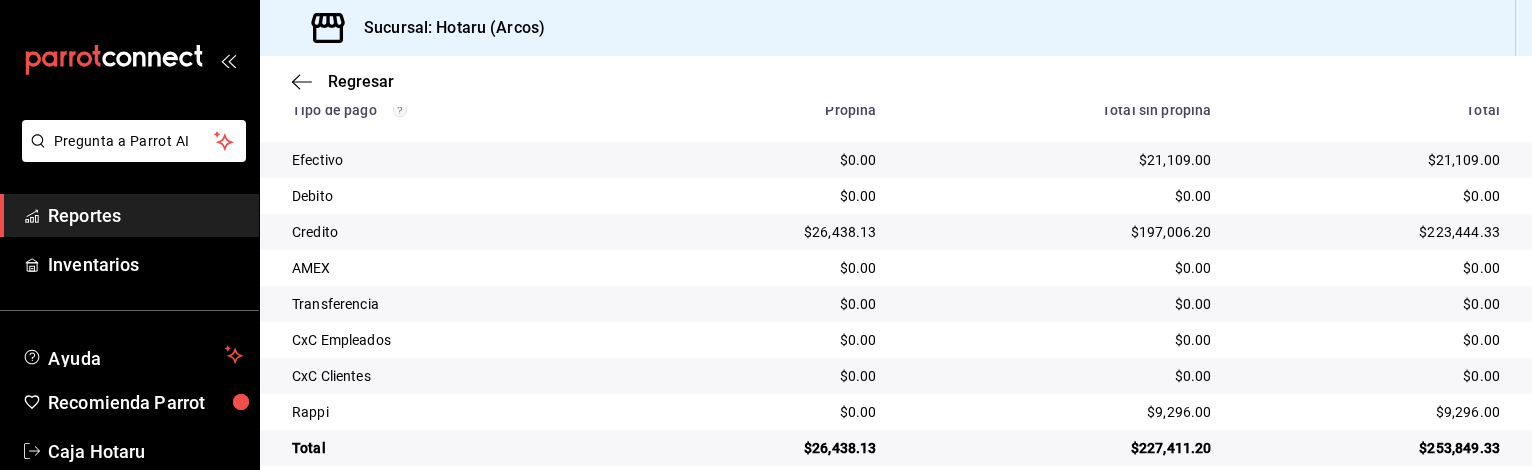 click on "$9,296.00" at bounding box center (1060, 412) 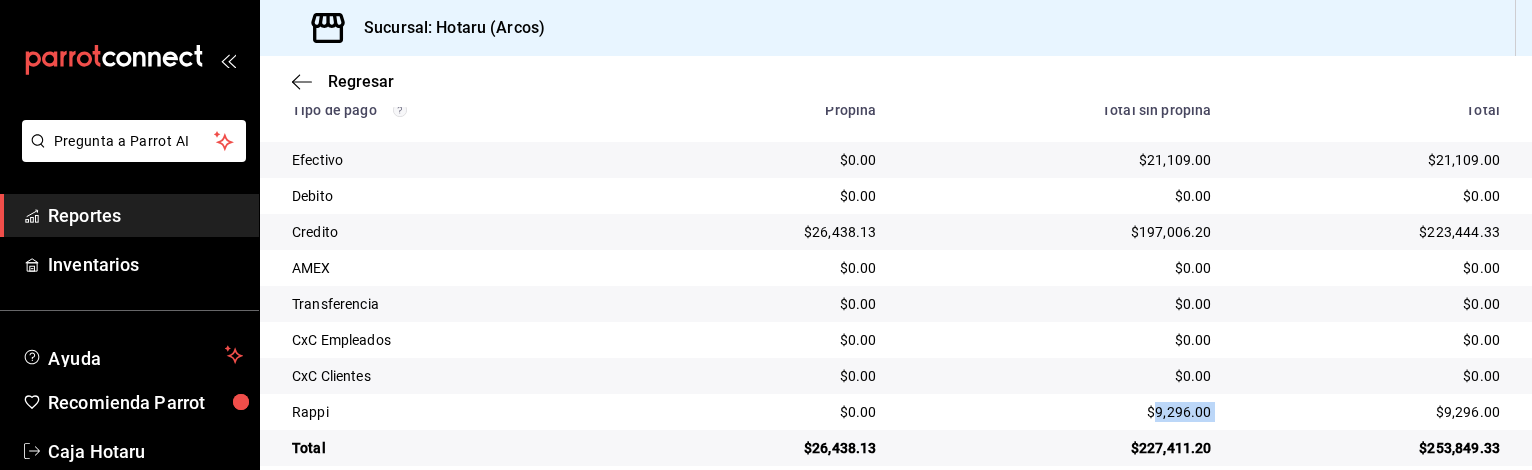 drag, startPoint x: 1139, startPoint y: 411, endPoint x: 1224, endPoint y: 399, distance: 85.84288 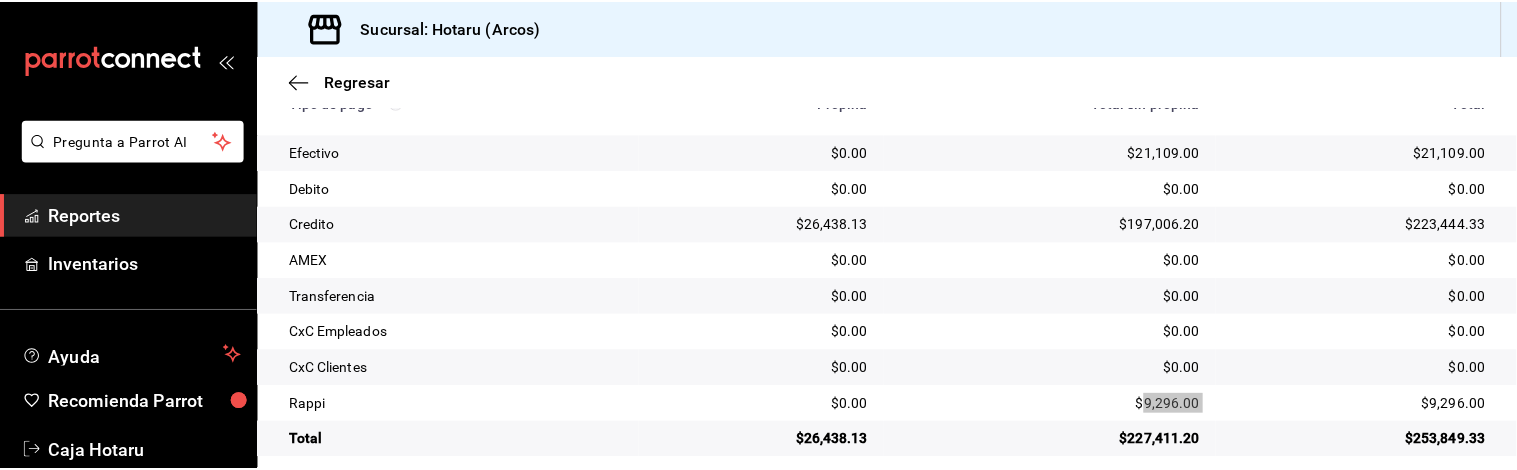 scroll, scrollTop: 412, scrollLeft: 0, axis: vertical 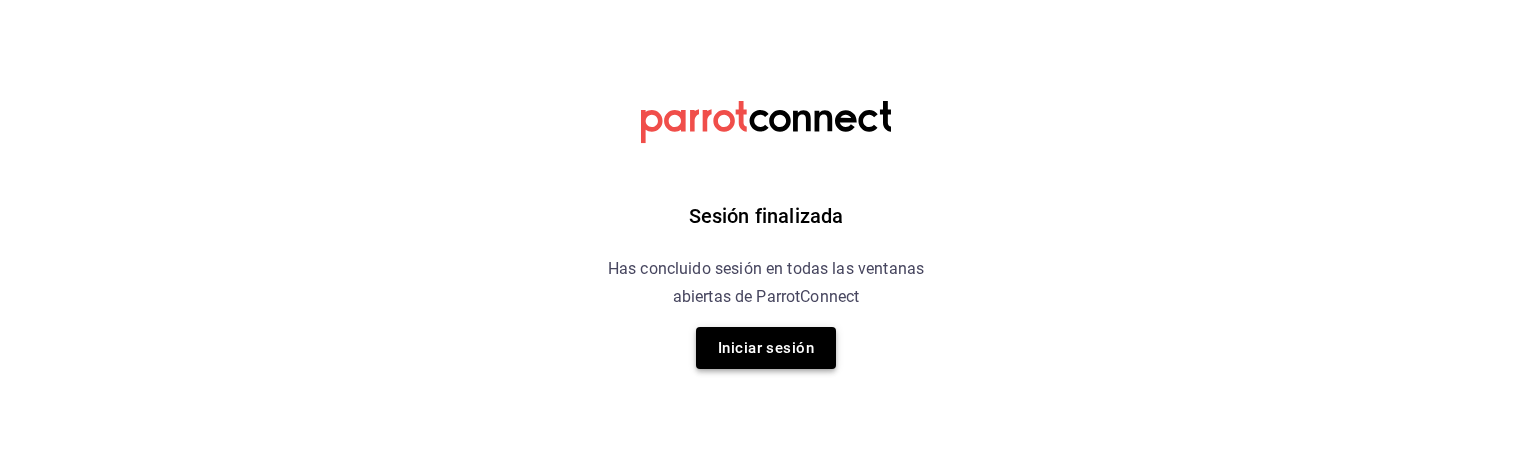 click on "Iniciar sesión" at bounding box center (766, 348) 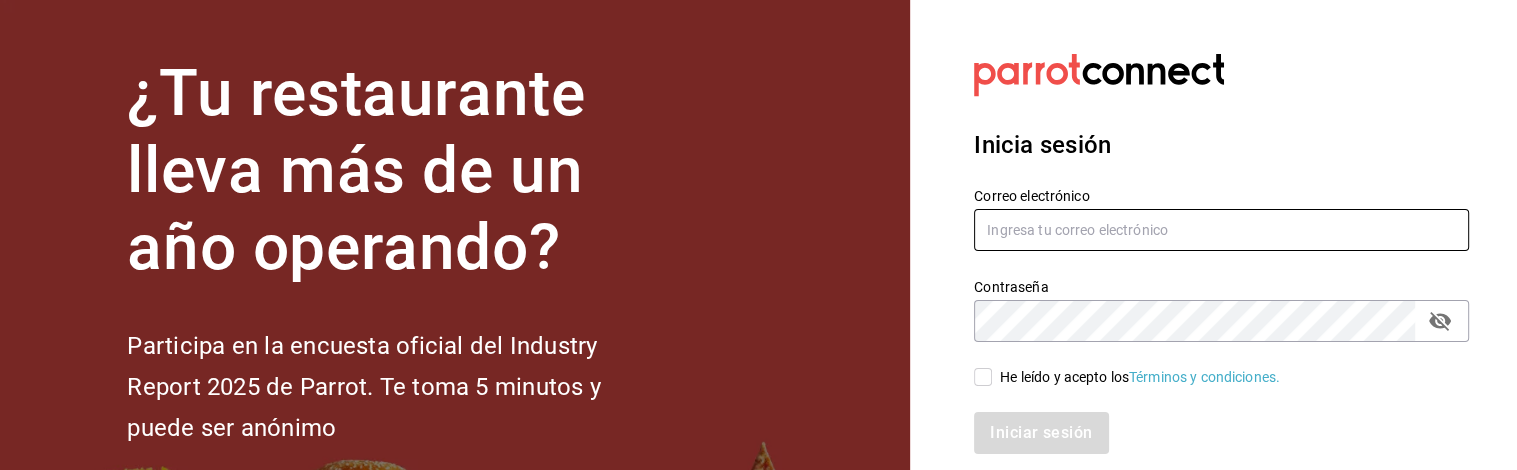 type on "hotaru.arcos@grupocosteno.com" 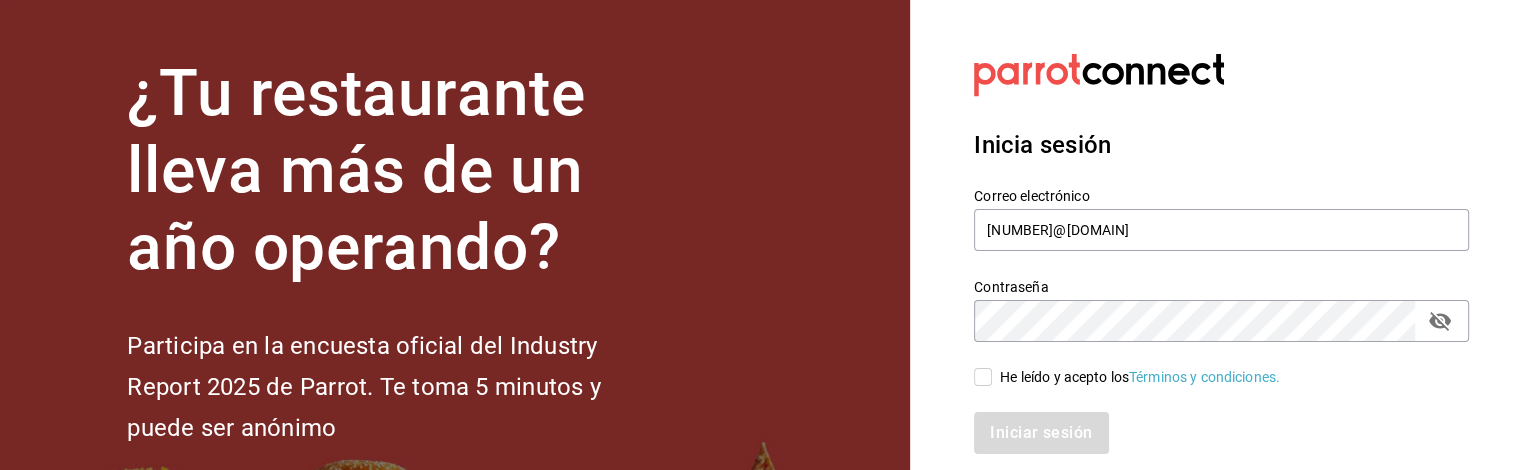 click on "He leído y acepto los  Términos y condiciones." at bounding box center (983, 377) 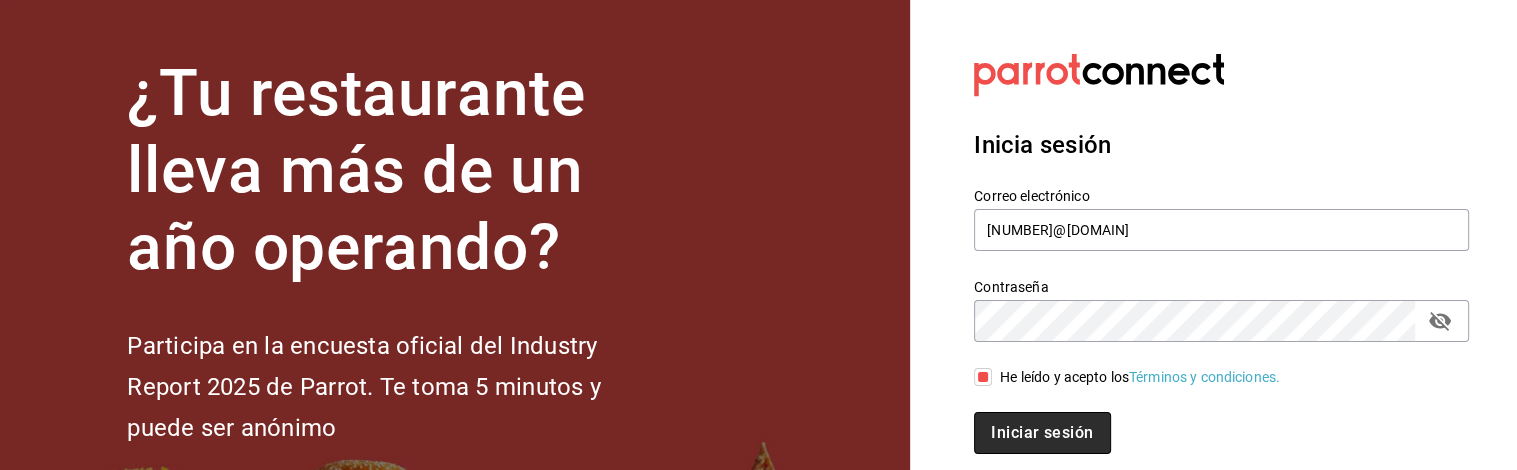 click on "Iniciar sesión" at bounding box center (1042, 433) 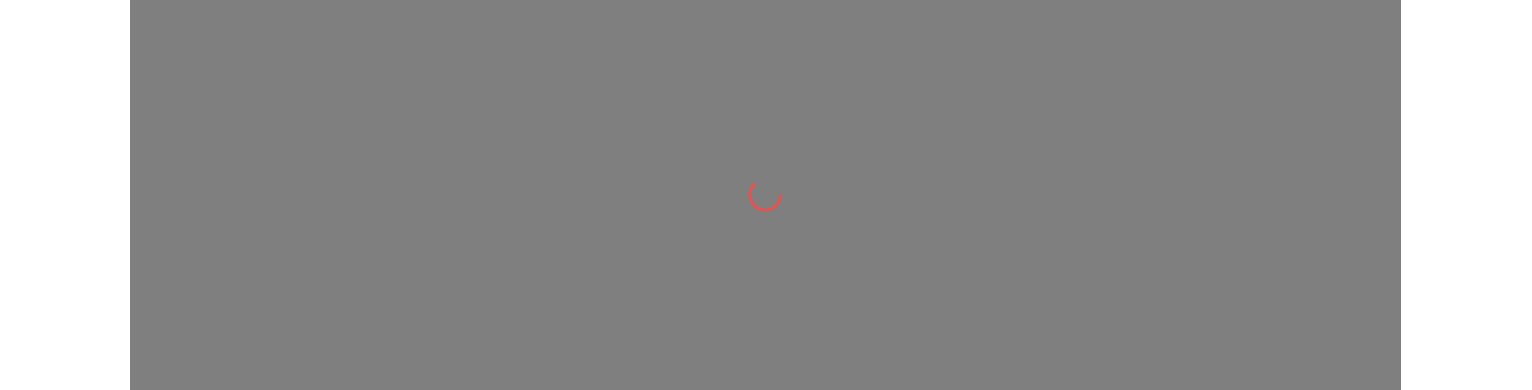 scroll, scrollTop: 0, scrollLeft: 0, axis: both 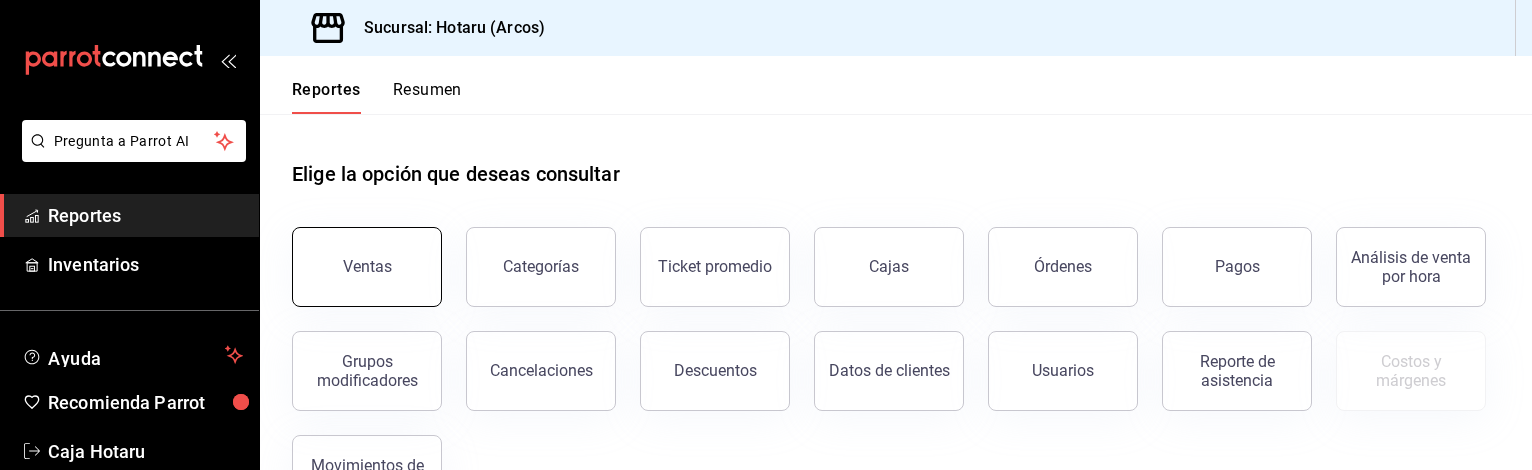 click on "Ventas" at bounding box center (367, 267) 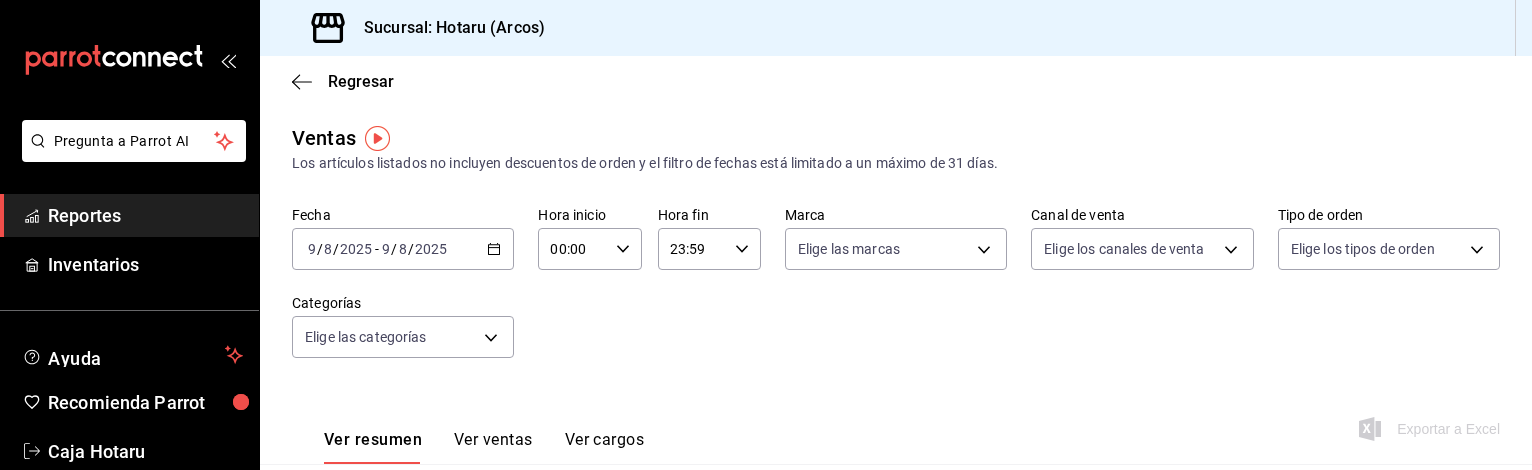 click on "Fecha 2025-08-09 9 / 8 / 2025 - 2025-08-09 9 / 8 / 2025 Hora inicio 00:00 Hora inicio Hora fin 23:59 Hora fin Marca Elige las marcas Canal de venta Elige los canales de venta Tipo de orden Elige los tipos de orden Categorías Elige las categorías" at bounding box center [896, 294] 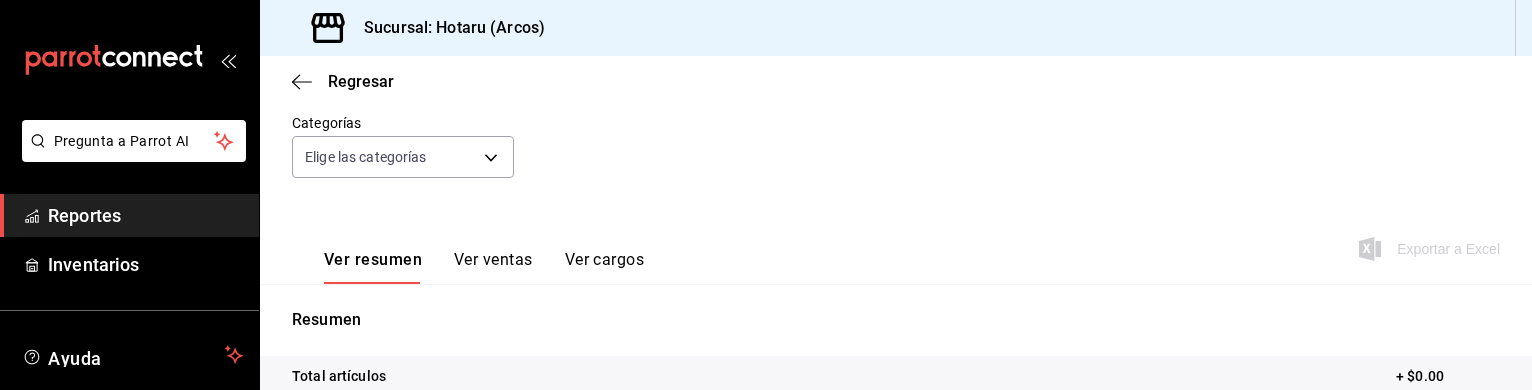 scroll, scrollTop: 78, scrollLeft: 0, axis: vertical 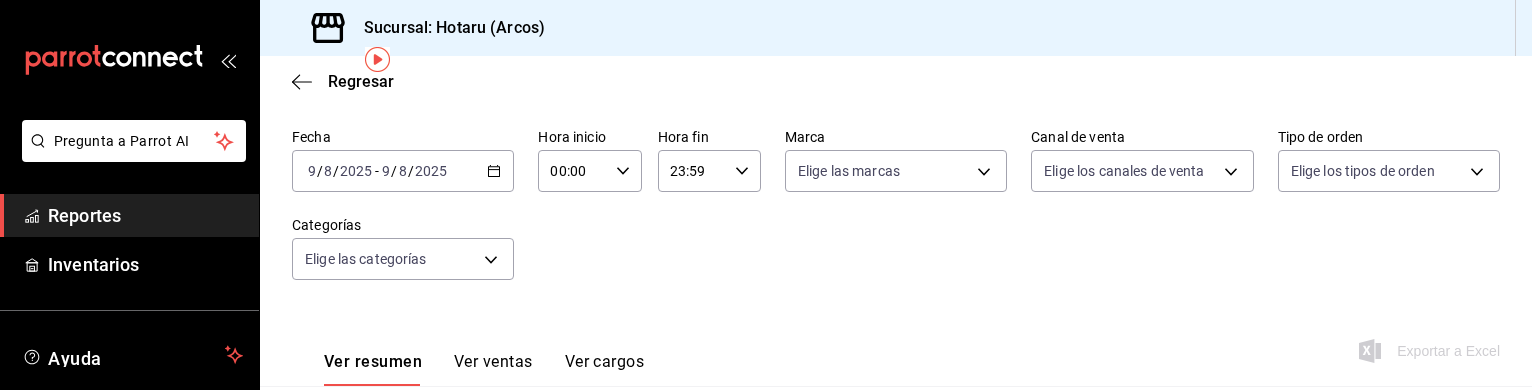 click on "2025-08-09 9 / 8 / 2025 - 2025-08-09 9 / 8 / 2025" at bounding box center (403, 171) 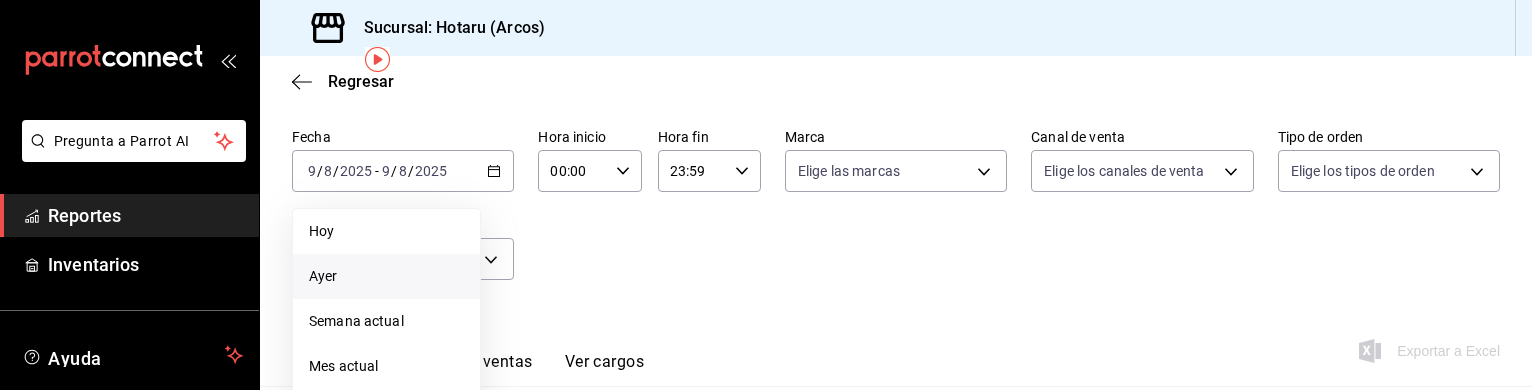 click on "Ayer" at bounding box center (386, 276) 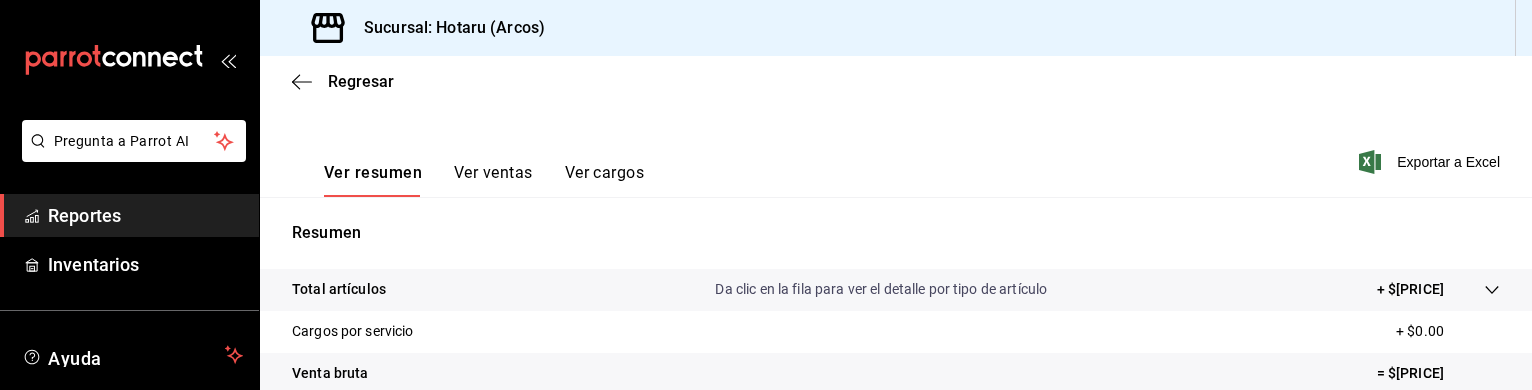 scroll, scrollTop: 268, scrollLeft: 0, axis: vertical 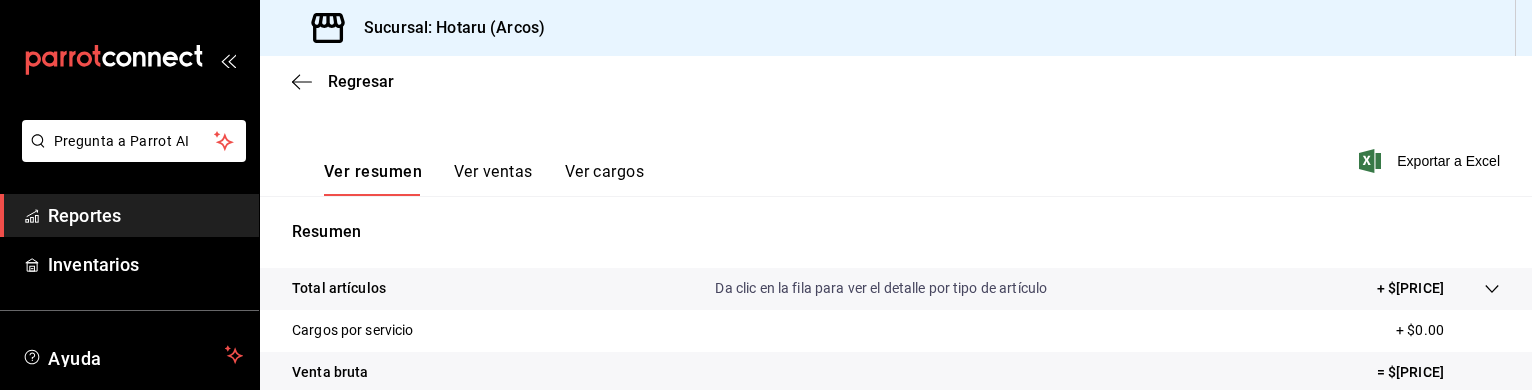 click 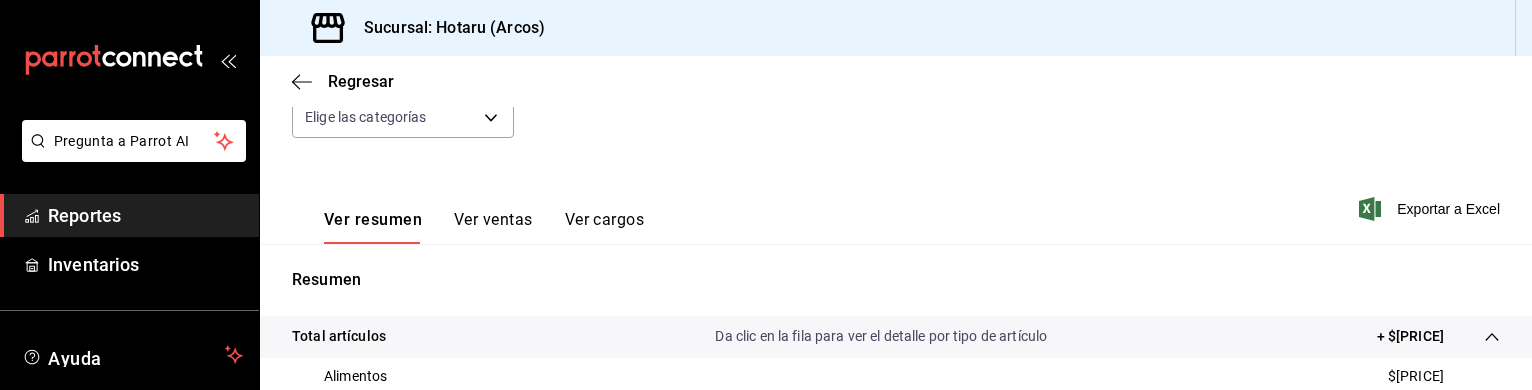 scroll, scrollTop: 220, scrollLeft: 0, axis: vertical 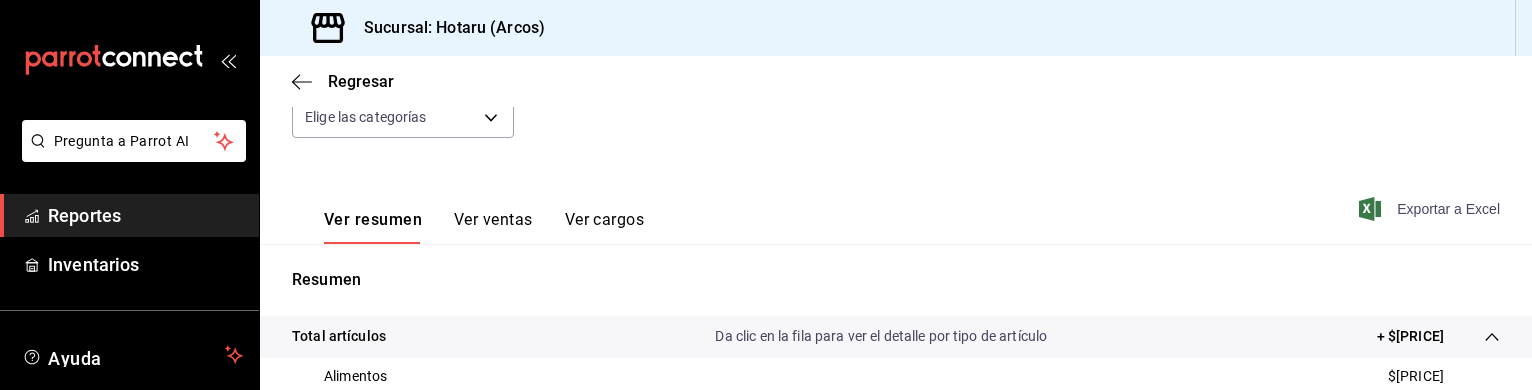 click on "Exportar a Excel" at bounding box center [1431, 209] 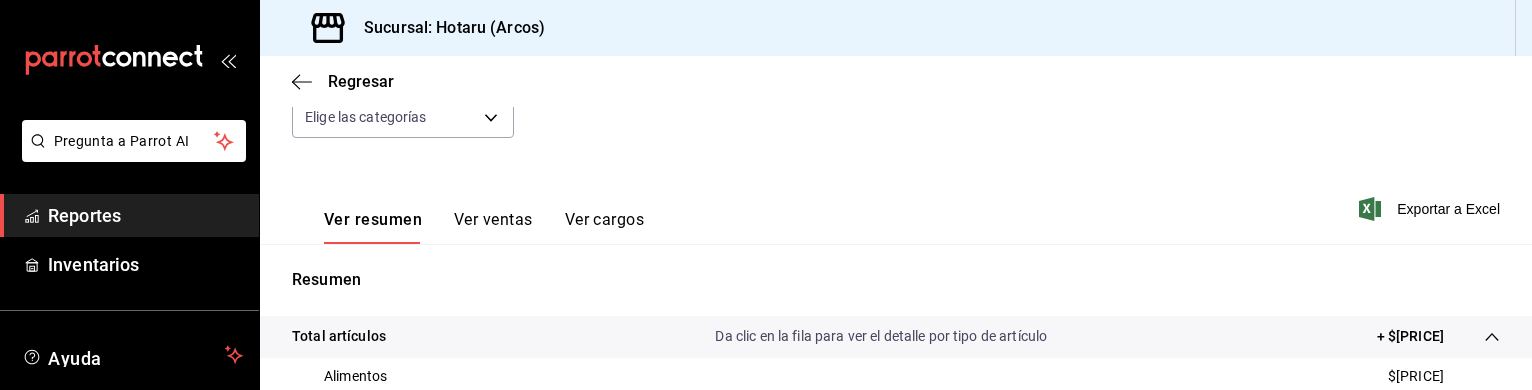 click on "Fecha 2025-08-08 8 / 8 / 2025 - 2025-08-08 8 / 8 / 2025 Hora inicio 00:00 Hora inicio Hora fin 23:59 Hora fin Marca Elige las marcas Canal de venta Elige los canales de venta Tipo de orden Elige los tipos de orden Categorías Elige las categorías" at bounding box center [896, 74] 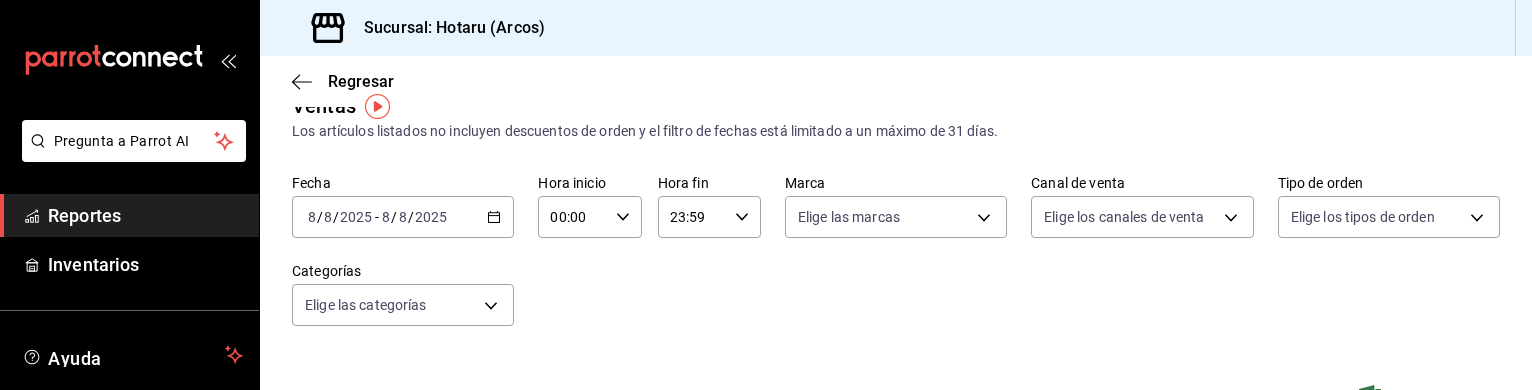 scroll, scrollTop: 0, scrollLeft: 0, axis: both 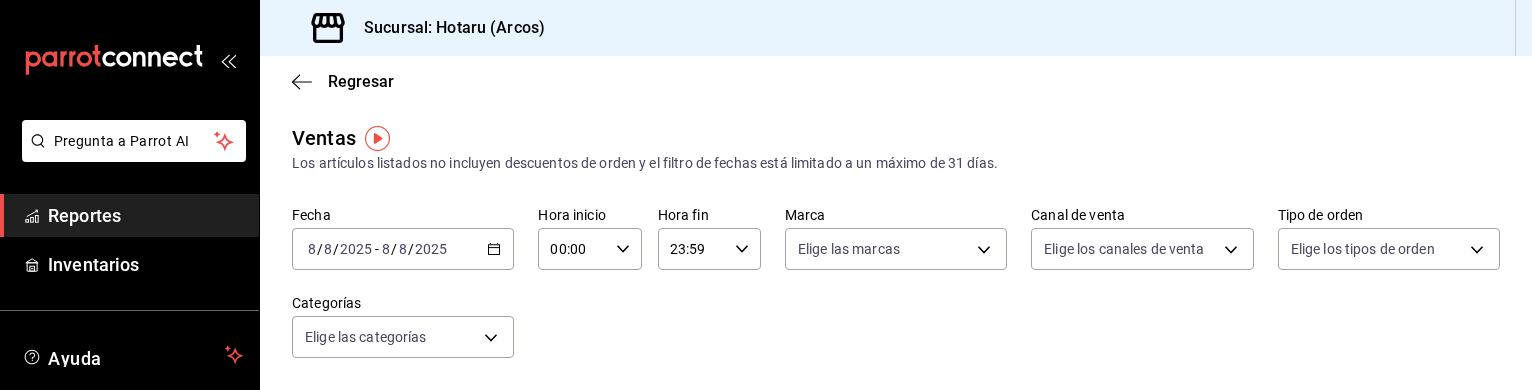 click on "Reportes" at bounding box center [145, 215] 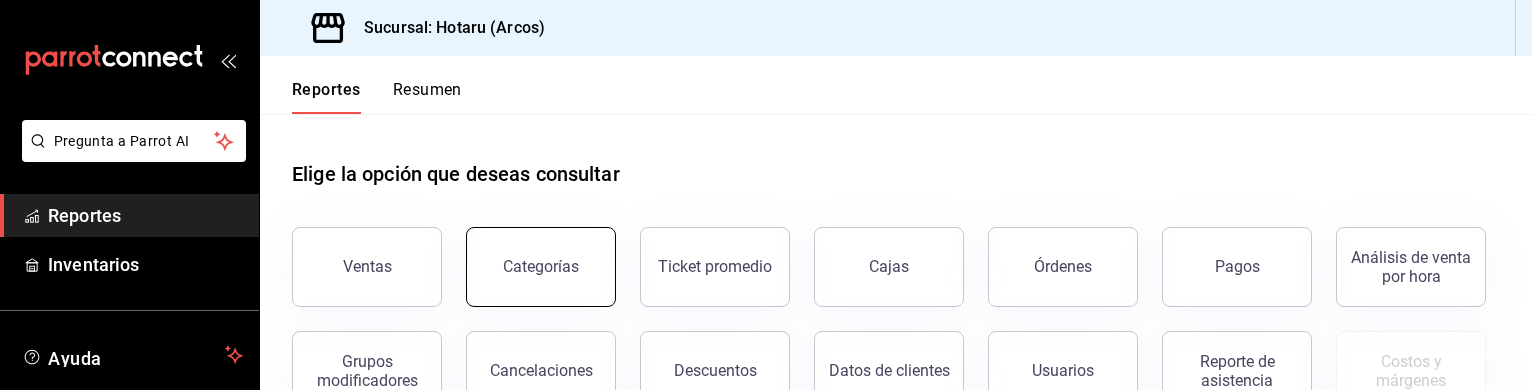 click on "Categorías" at bounding box center [541, 267] 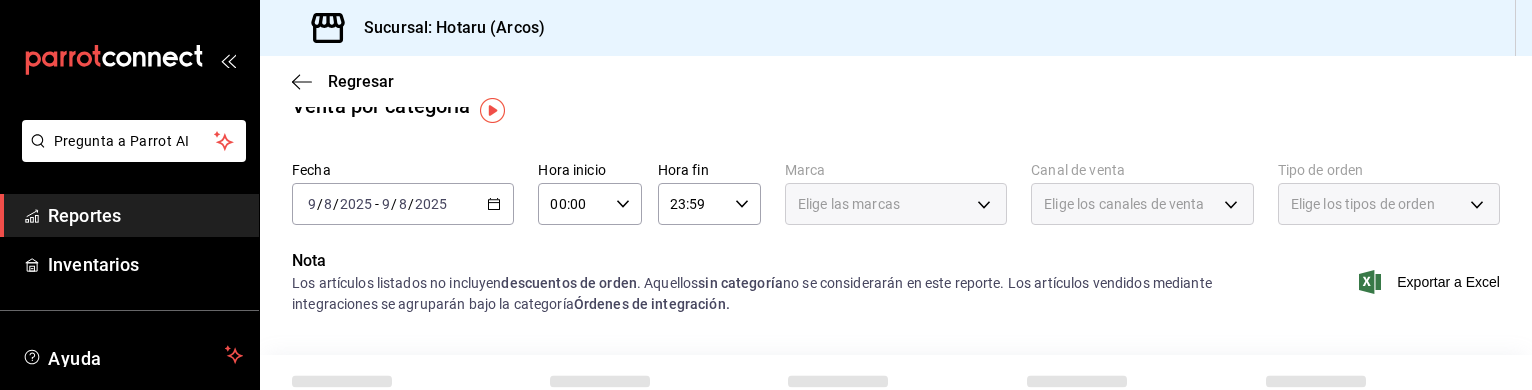 scroll, scrollTop: 28, scrollLeft: 0, axis: vertical 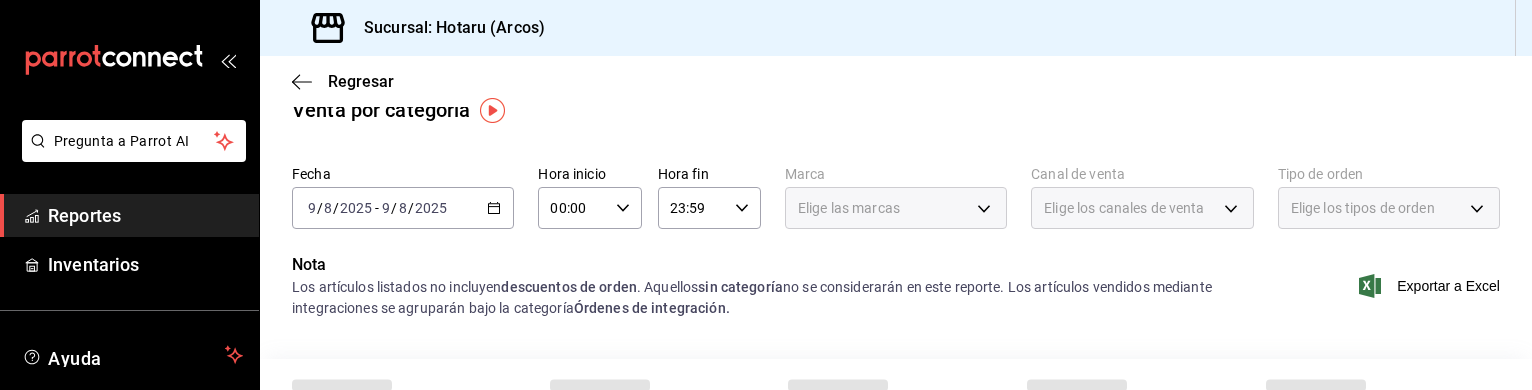 click 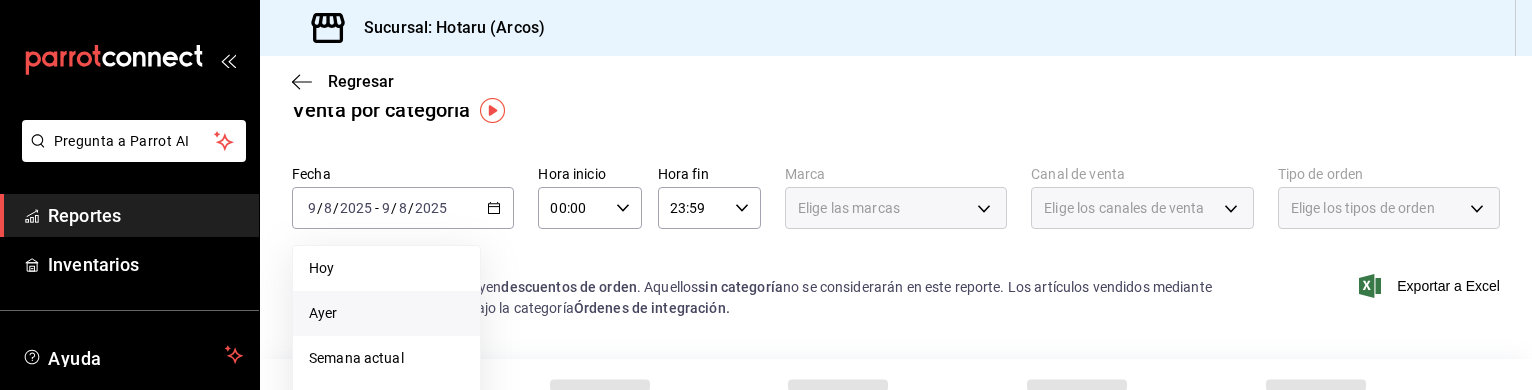 click on "Ayer" at bounding box center [386, 313] 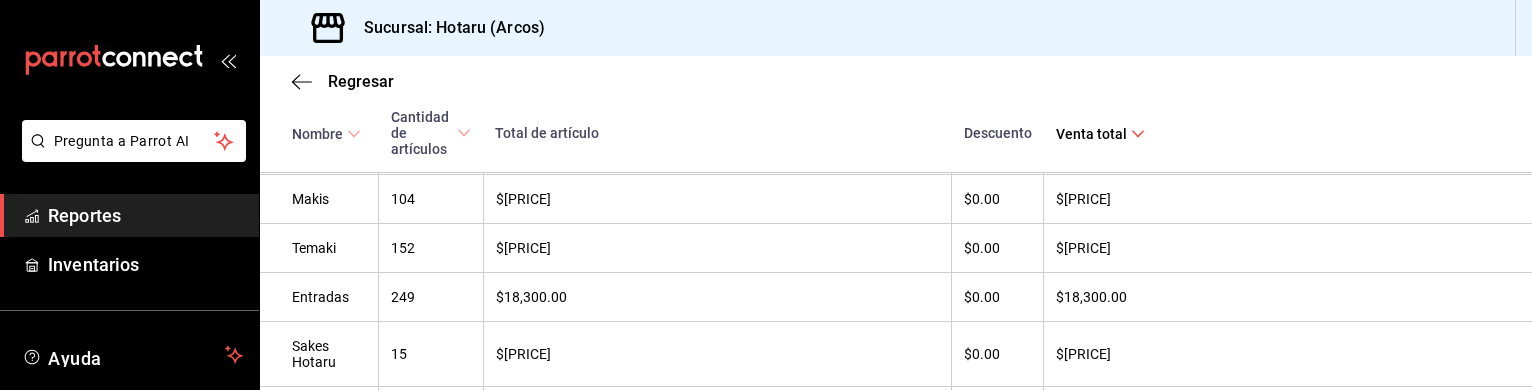 scroll, scrollTop: 387, scrollLeft: 0, axis: vertical 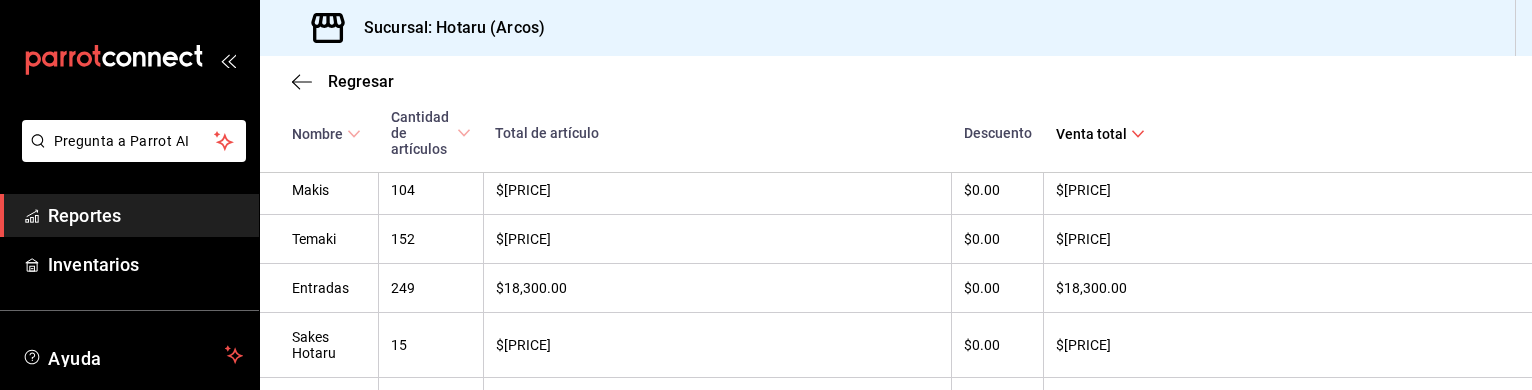 click on "Cantidad de artículos" at bounding box center (431, 114) 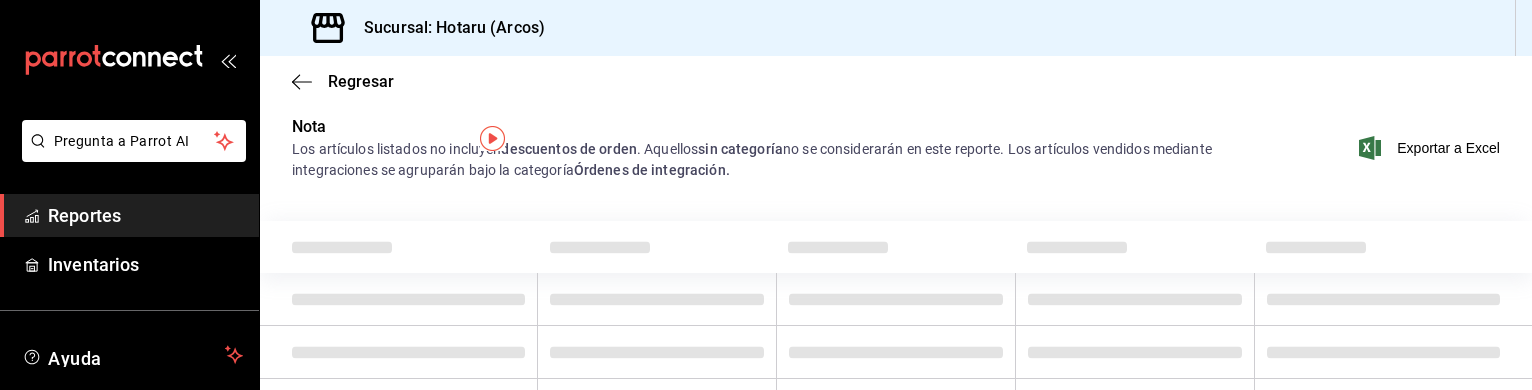 scroll, scrollTop: 0, scrollLeft: 0, axis: both 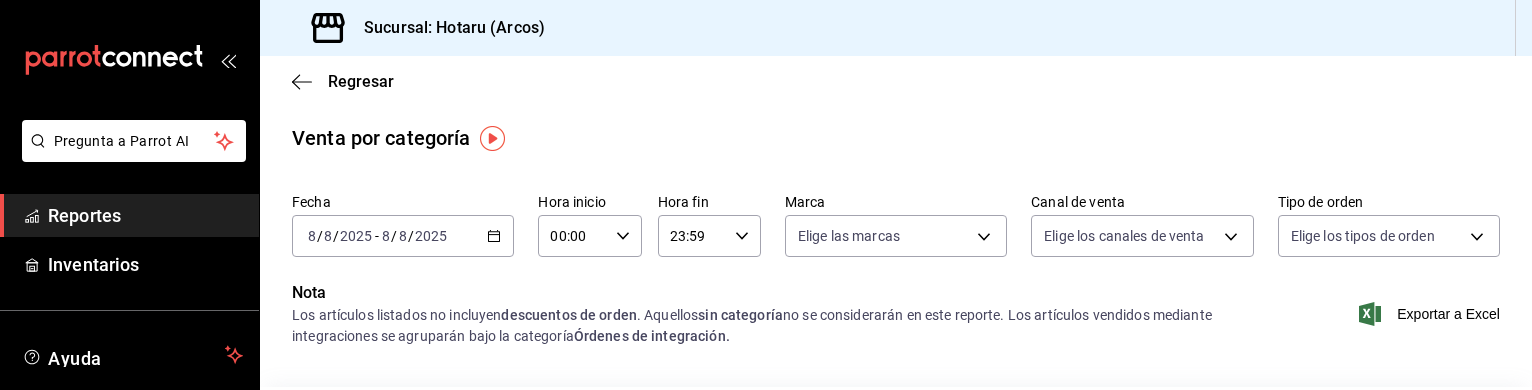 click on "Regresar Venta por categoría Fecha 2025-08-08 8 / 8 / 2025 - 2025-08-08 8 / 8 / 2025 Hora inicio 00:00 Hora inicio Hora fin 23:59 Hora fin Marca Elige las marcas Canal de venta Elige los canales de venta Tipo de orden Elige los tipos de orden Nota Los artículos listados no incluyen  descuentos de orden . Aquellos  sin categoría  no se considerarán en este reporte. Los artículos vendidos mediante integraciones se agruparán bajo la categoría  Órdenes de integración. Exportar a Excel Nombre Cantidad de artículos Total de artículo Descuento Venta total Nigiri 330 $34,467.00 $0.00 $34,467.00 Entradas 249 $18,300.00 $0.00 $18,300.00 Temaki 152 $28,675.00 $0.00 $28,675.00 Bebidas 136 $8,538.00 $0.00 $8,538.00 Makis 104 $33,458.00 $0.00 $33,458.00 Robatayaki 81 $9,098.00 $0.00 $9,098.00 Postre 64 $11,057.00 $0.00 $11,057.00 Signature Cocktails 44 $9,069.00 $0.00 $9,069.00 Toppings 39 $2,970.00 $0.00 $2,970.00 Cervezas. 31 $3,935.00 $0.00 $3,935.00 Mocktails 27 $2,403.00 $0.00 $2,403.00 Vinos Hotaru 24 Cafe" at bounding box center (896, 1257) 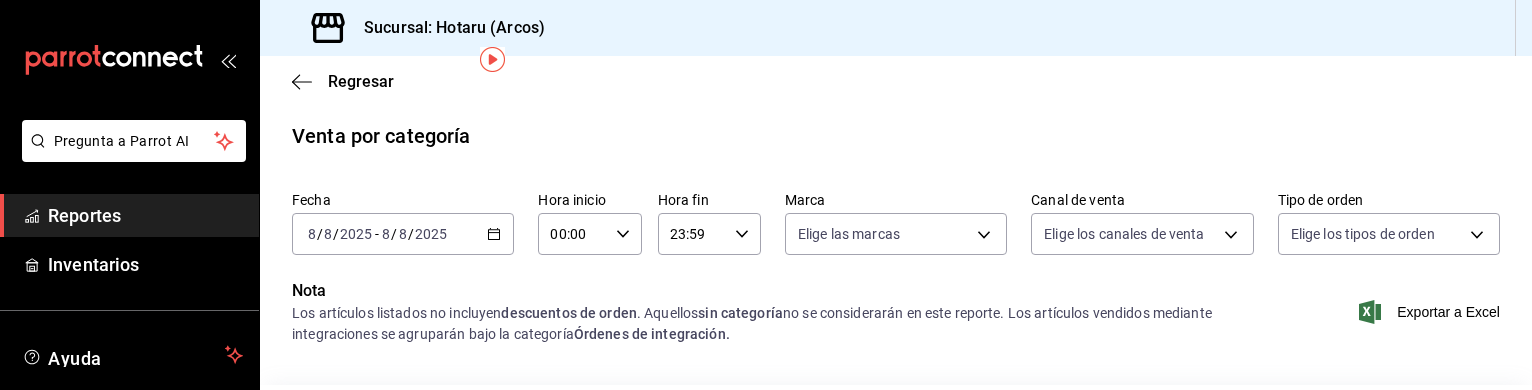 scroll, scrollTop: 0, scrollLeft: 0, axis: both 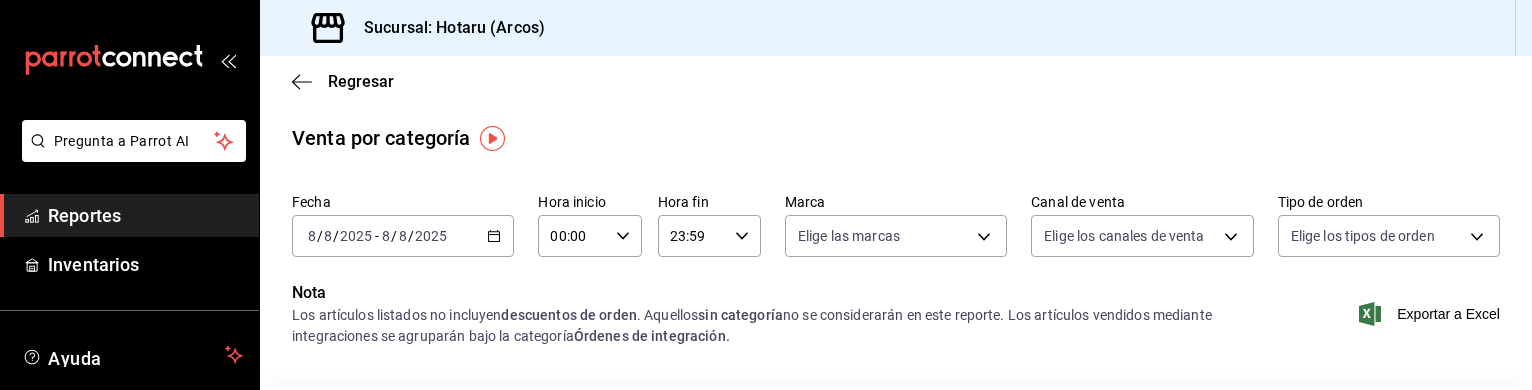 click on "Reportes" at bounding box center (145, 215) 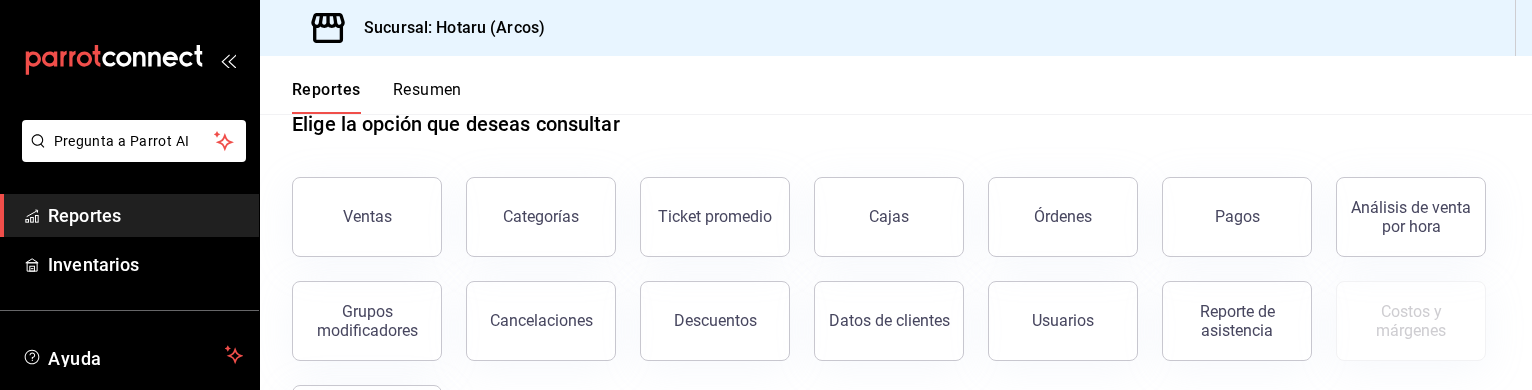 scroll, scrollTop: 52, scrollLeft: 0, axis: vertical 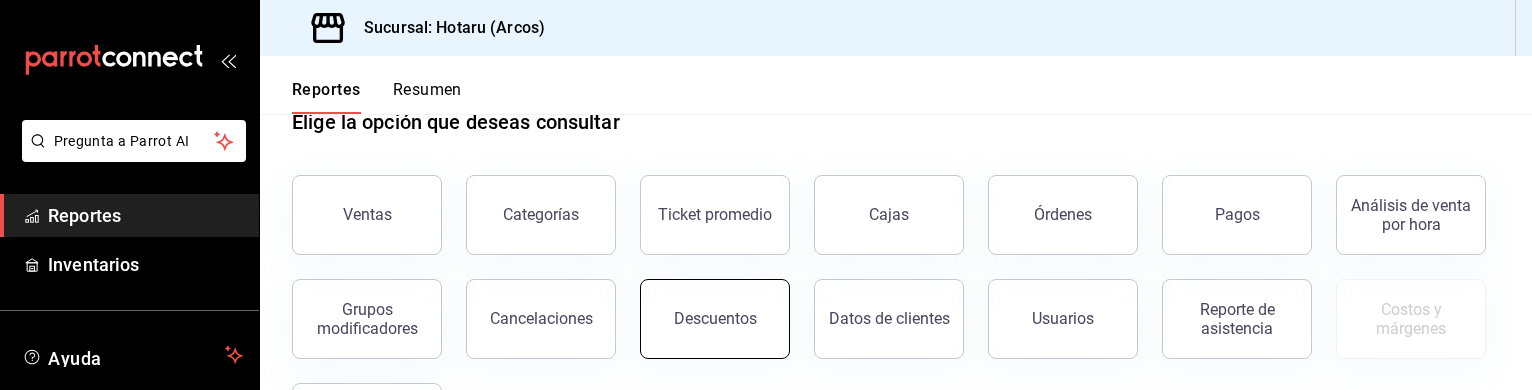 click on "Descuentos" at bounding box center (715, 319) 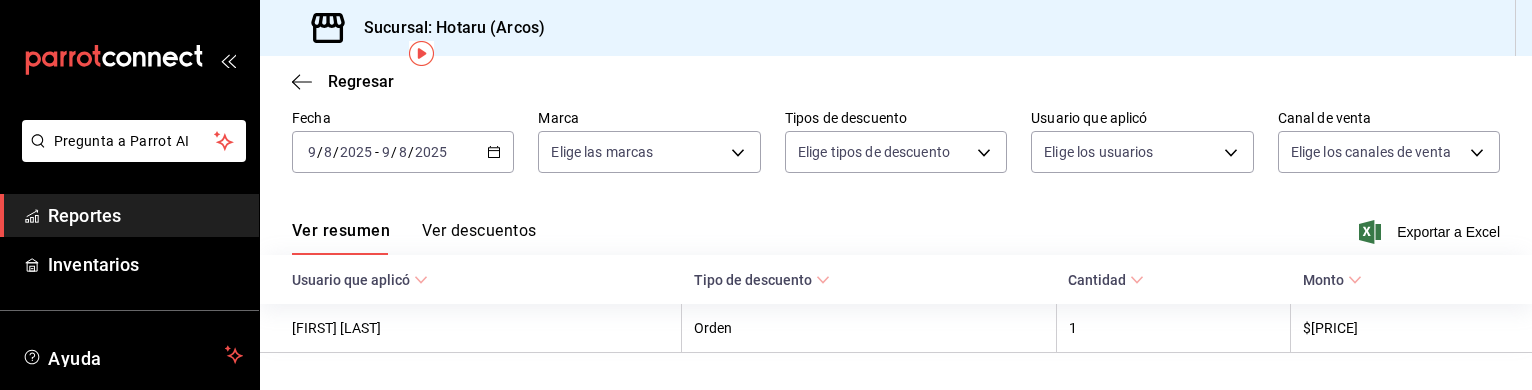 scroll, scrollTop: 84, scrollLeft: 0, axis: vertical 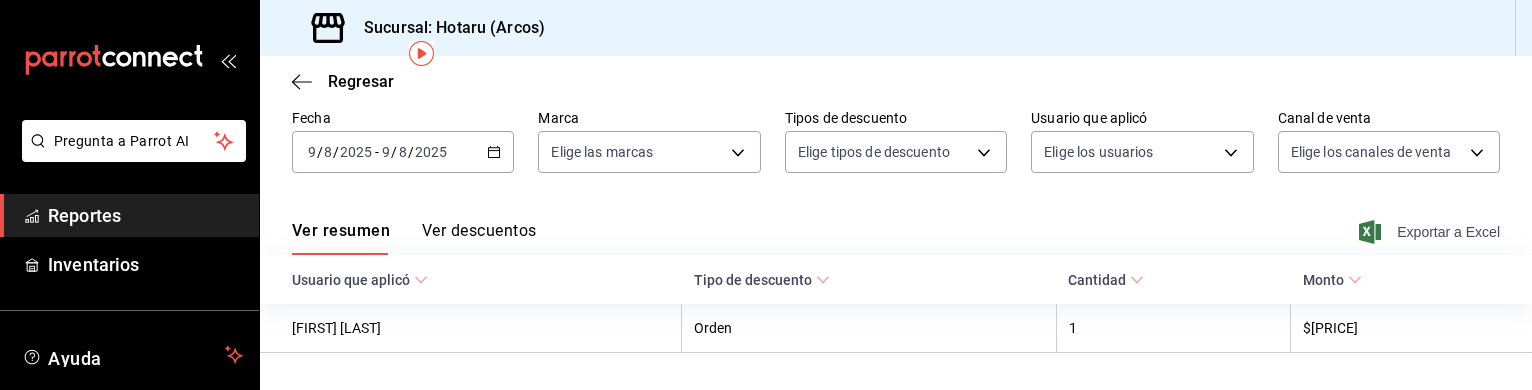 click on "Exportar a Excel" at bounding box center (1431, 232) 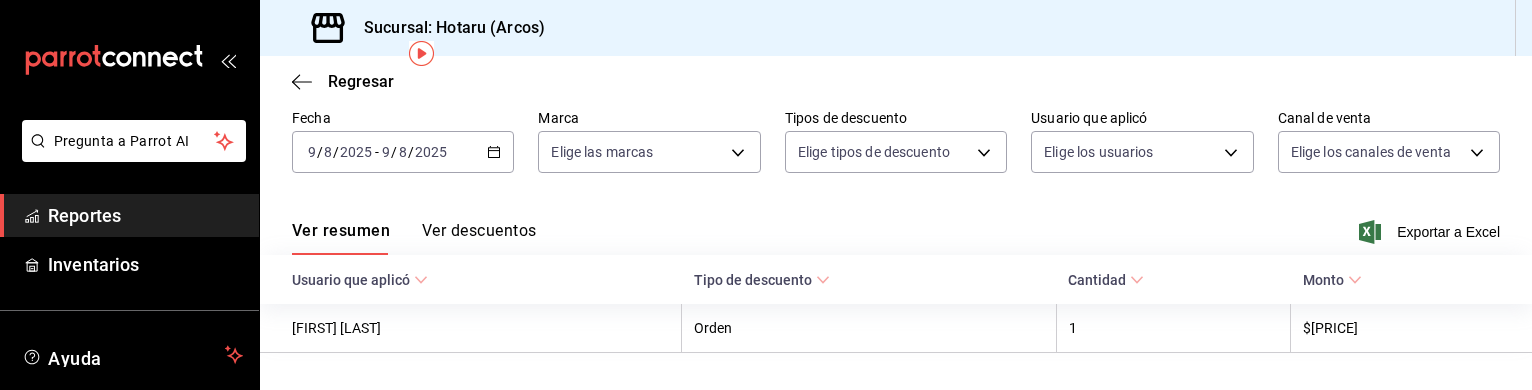click on "2025-08-09 9 / 8 / 2025 - 2025-08-09 9 / 8 / 2025" at bounding box center (403, 152) 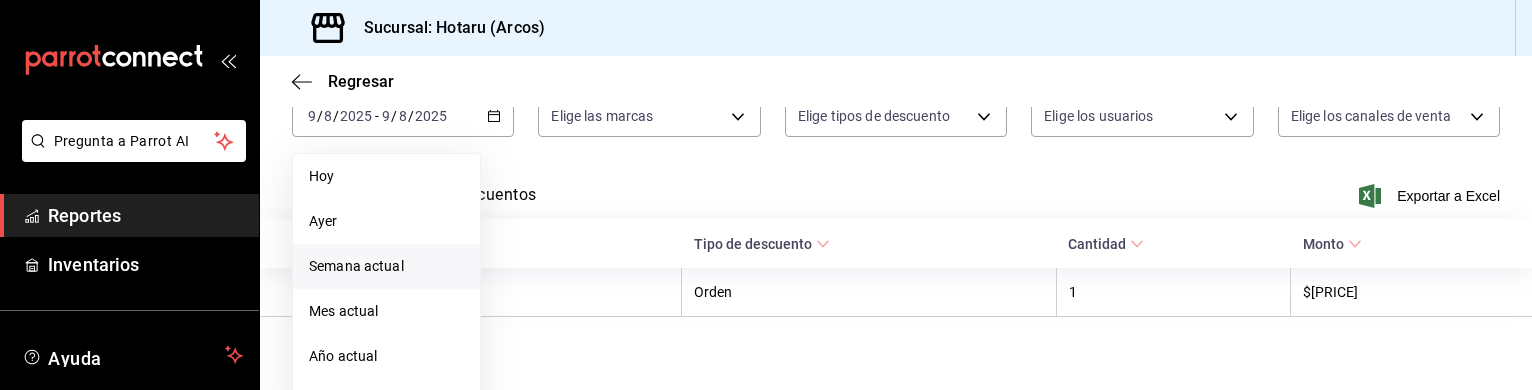 scroll, scrollTop: 154, scrollLeft: 0, axis: vertical 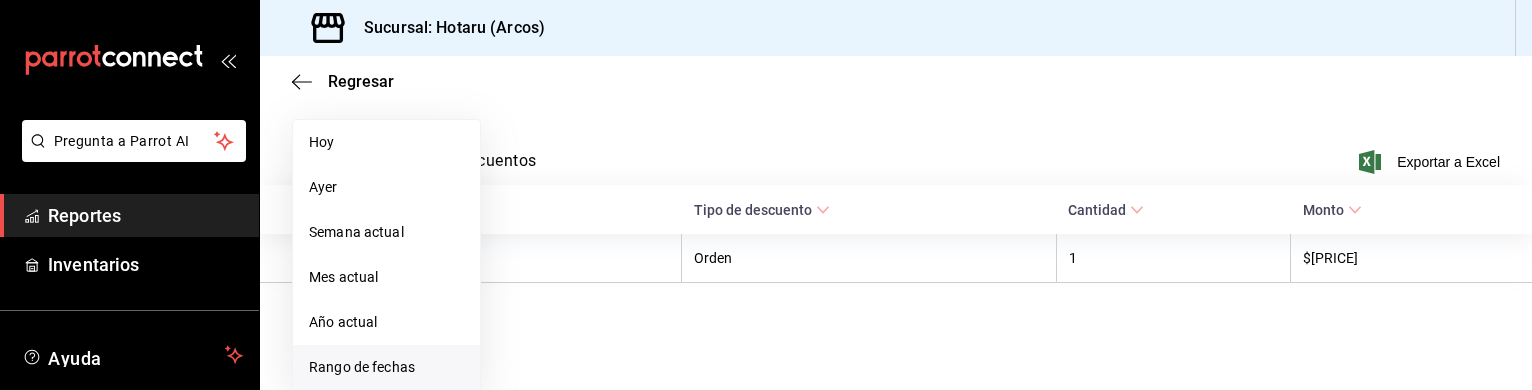 click on "Rango de fechas" at bounding box center [386, 367] 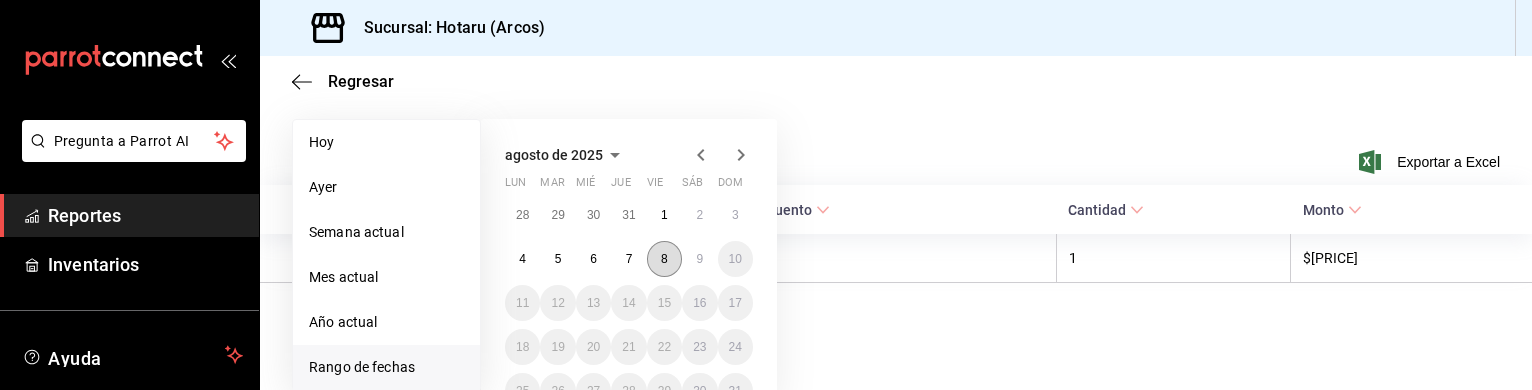 click on "8" at bounding box center [664, 259] 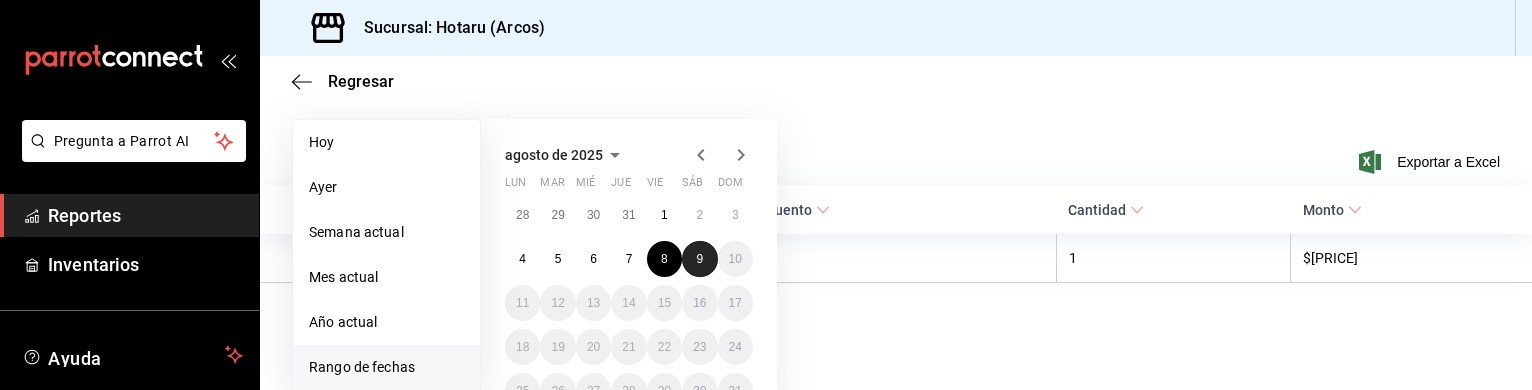 click on "9" at bounding box center [699, 259] 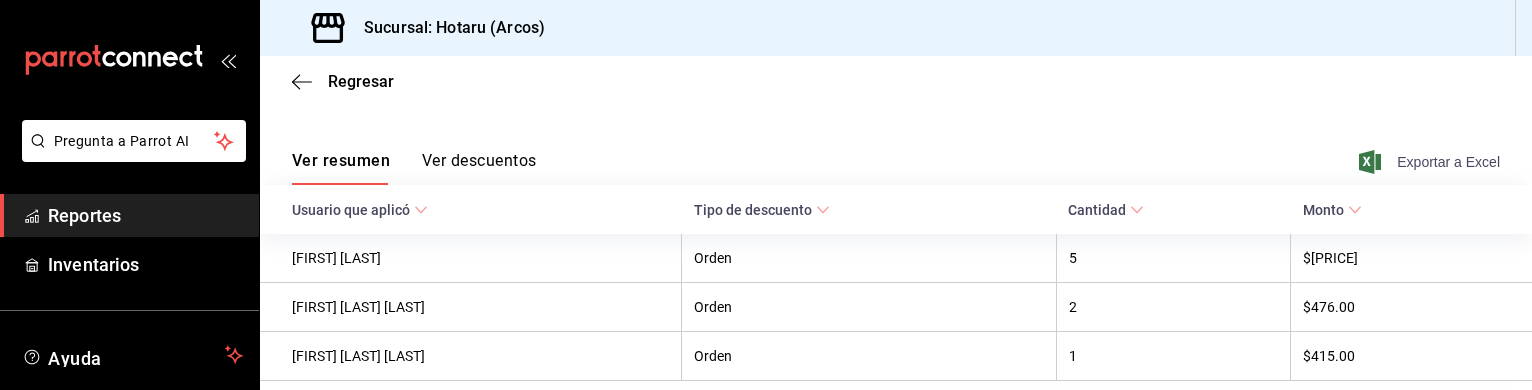click on "Exportar a Excel" at bounding box center (1431, 162) 